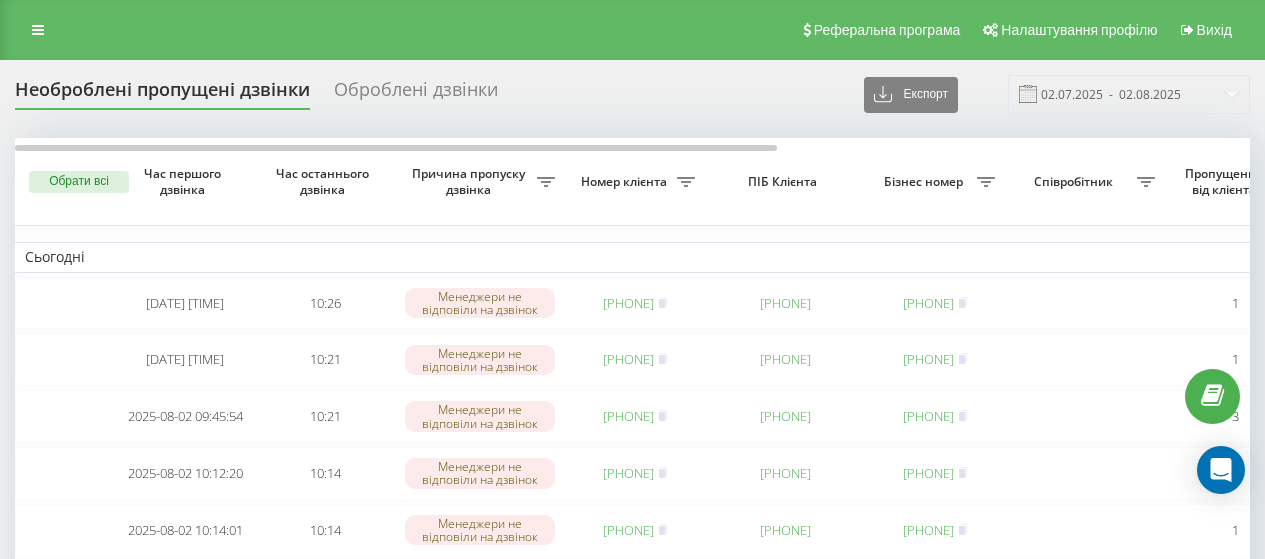 scroll, scrollTop: 0, scrollLeft: 0, axis: both 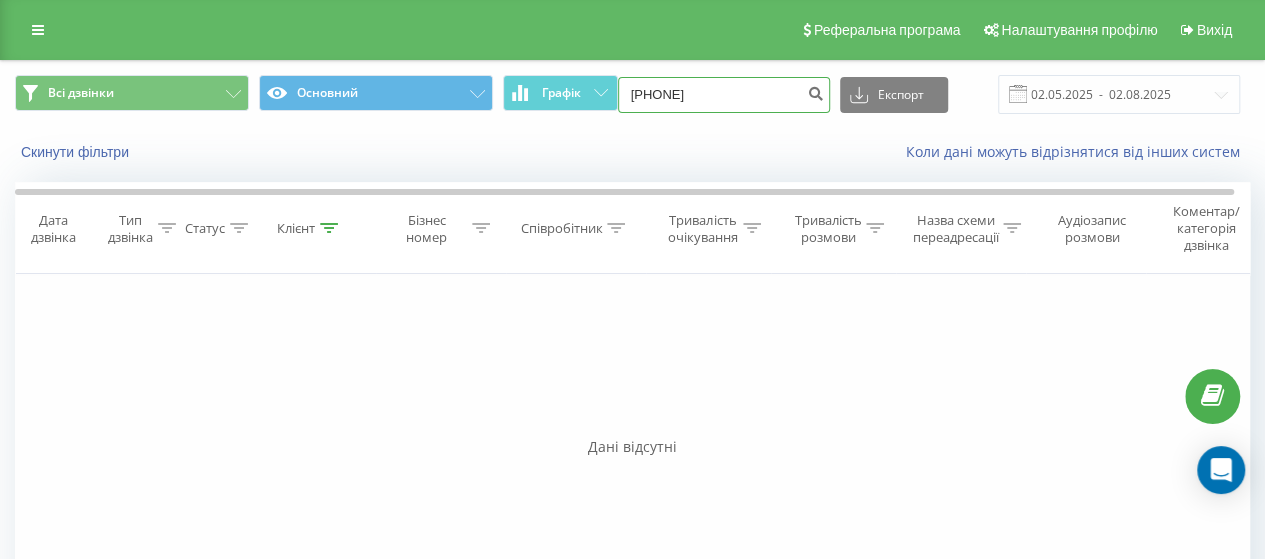 click on "[PHONE]" at bounding box center (724, 95) 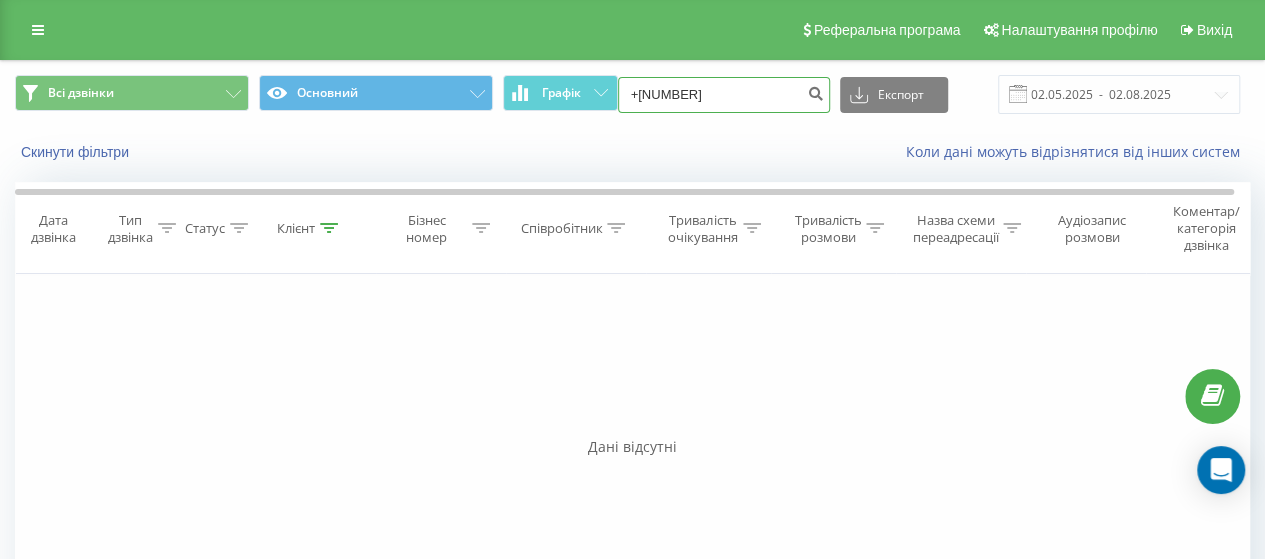 type on "+" 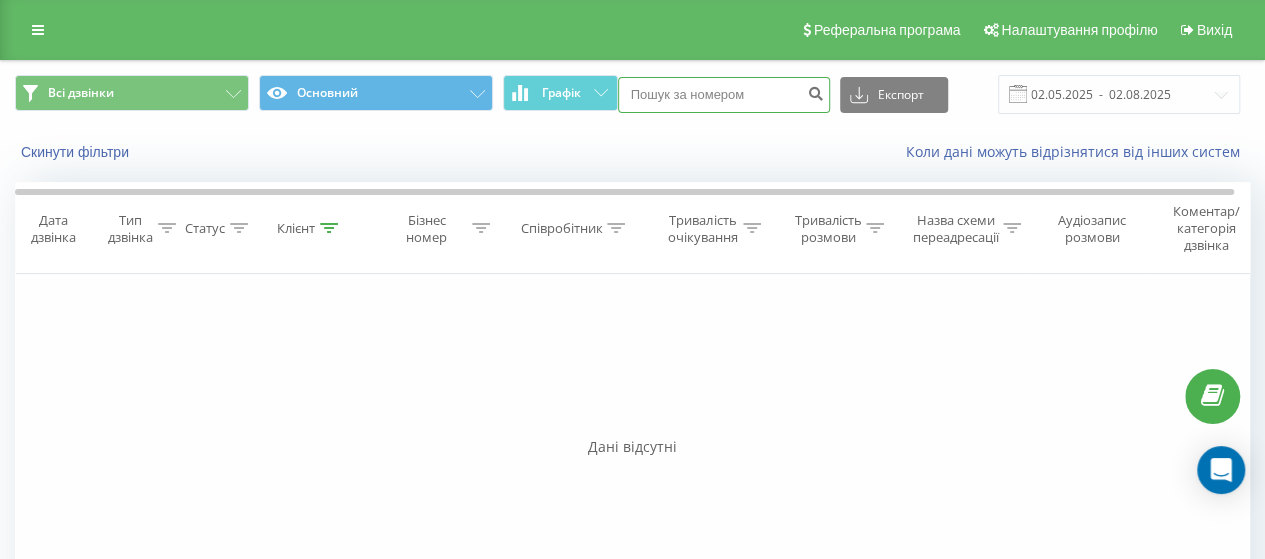 paste on "068 620 5626" 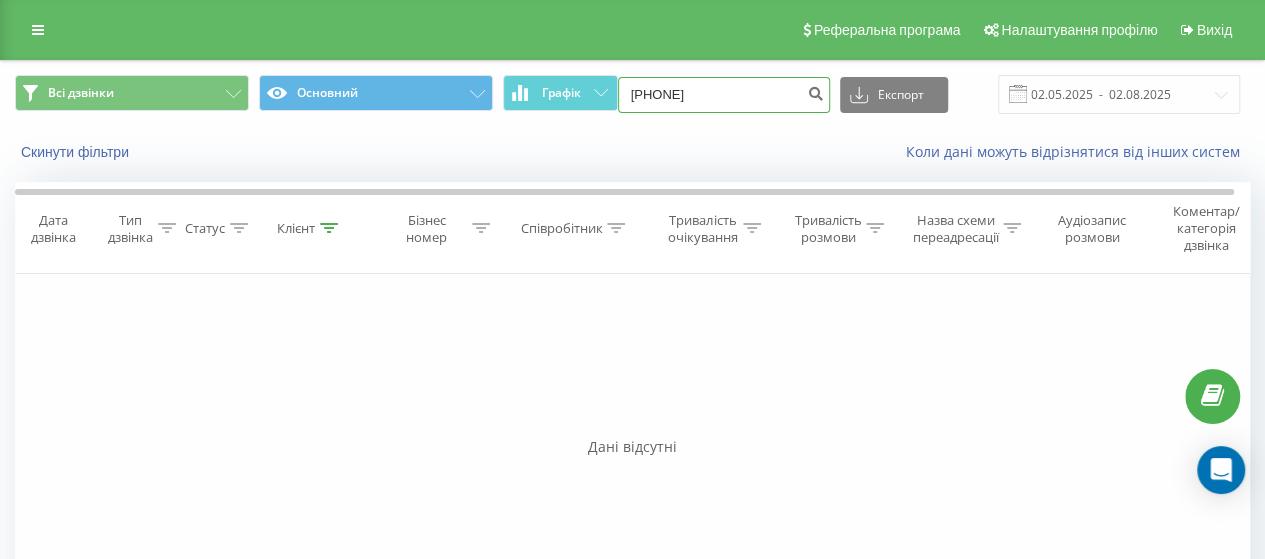 type on "068 620 5626" 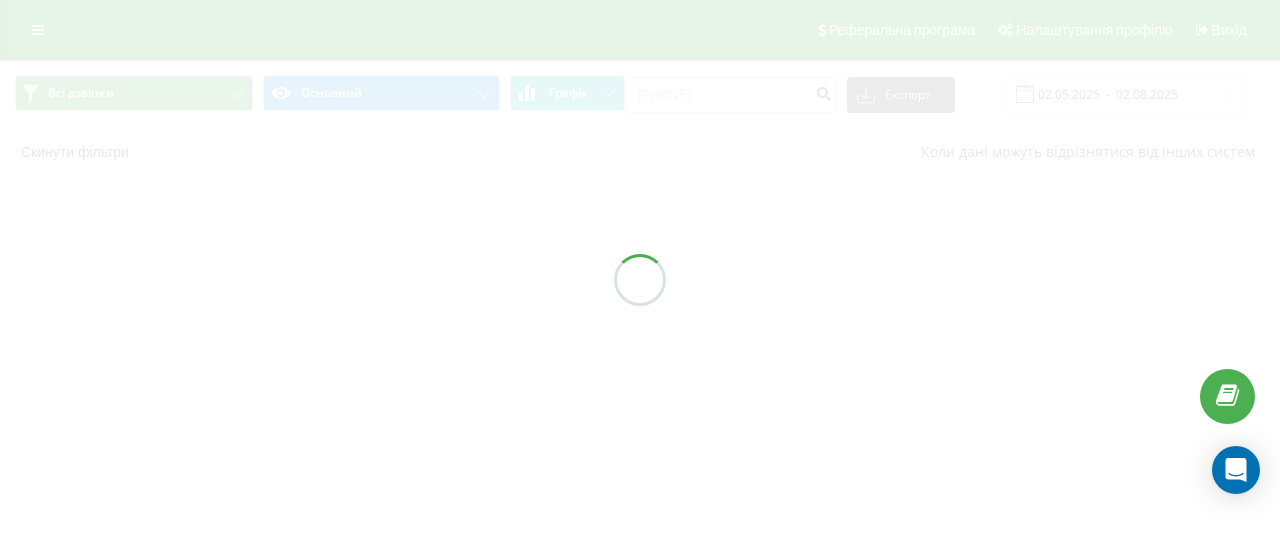scroll, scrollTop: 0, scrollLeft: 0, axis: both 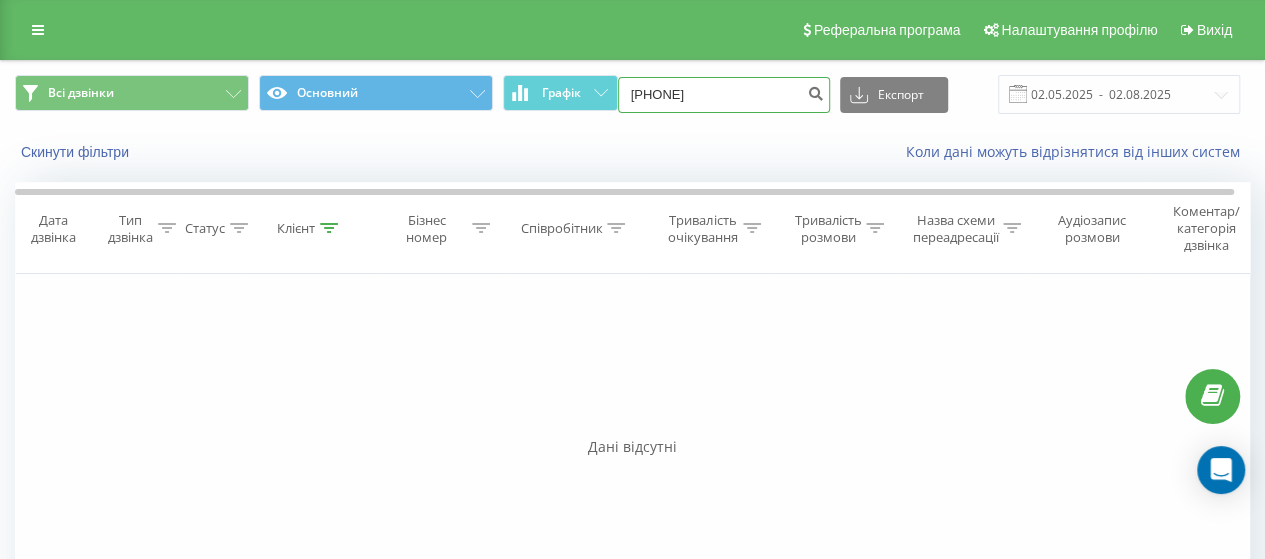 click on "[PHONE]" at bounding box center [724, 95] 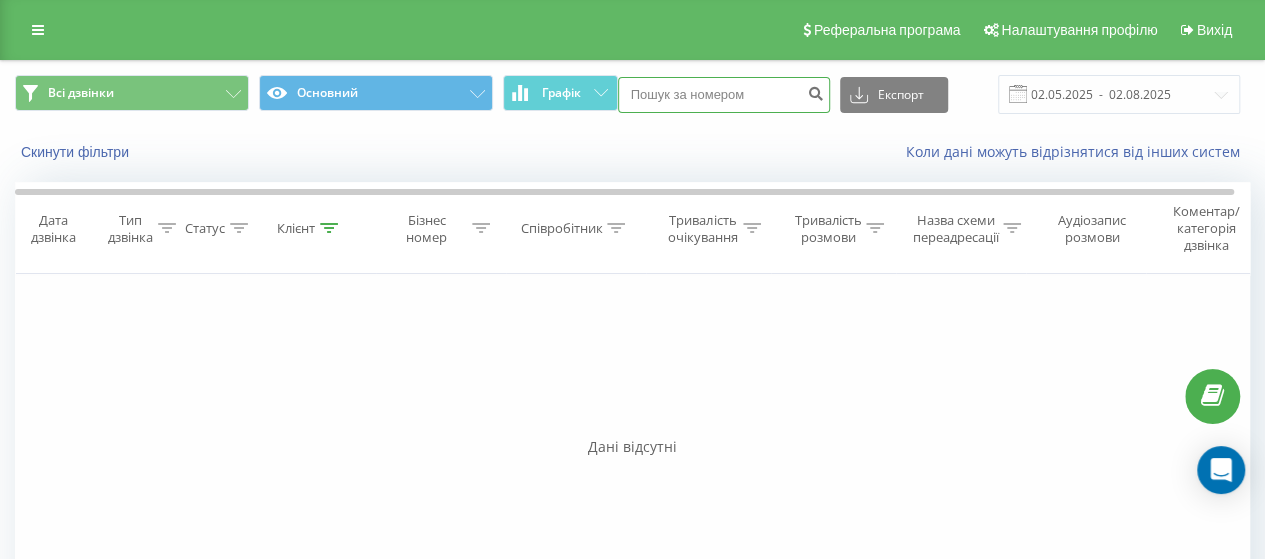 type 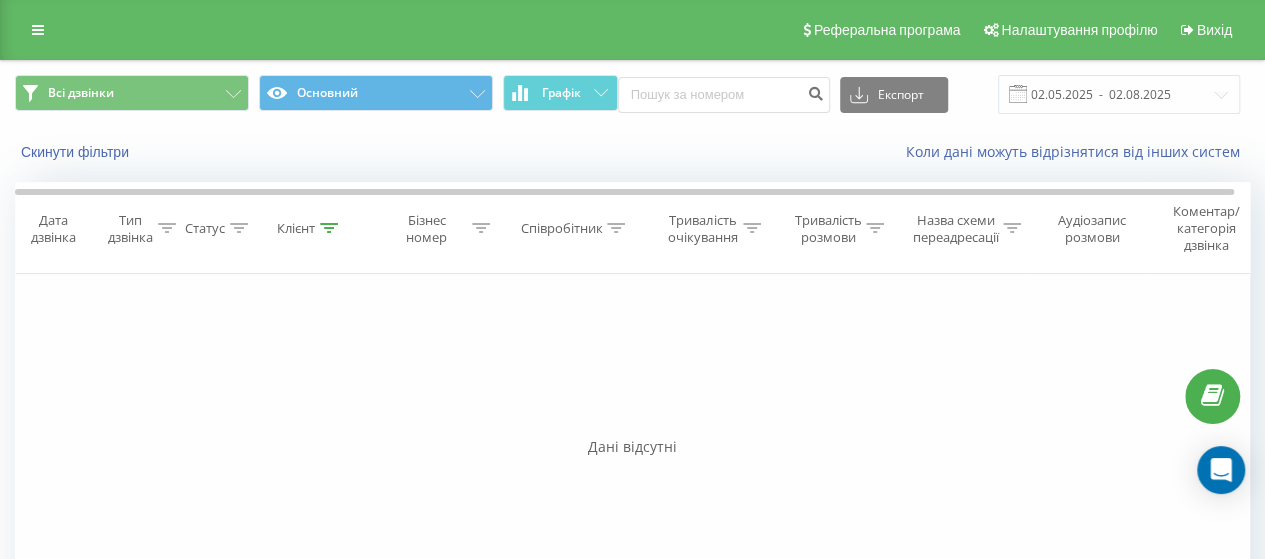 click on "Співробітник" at bounding box center (561, 228) 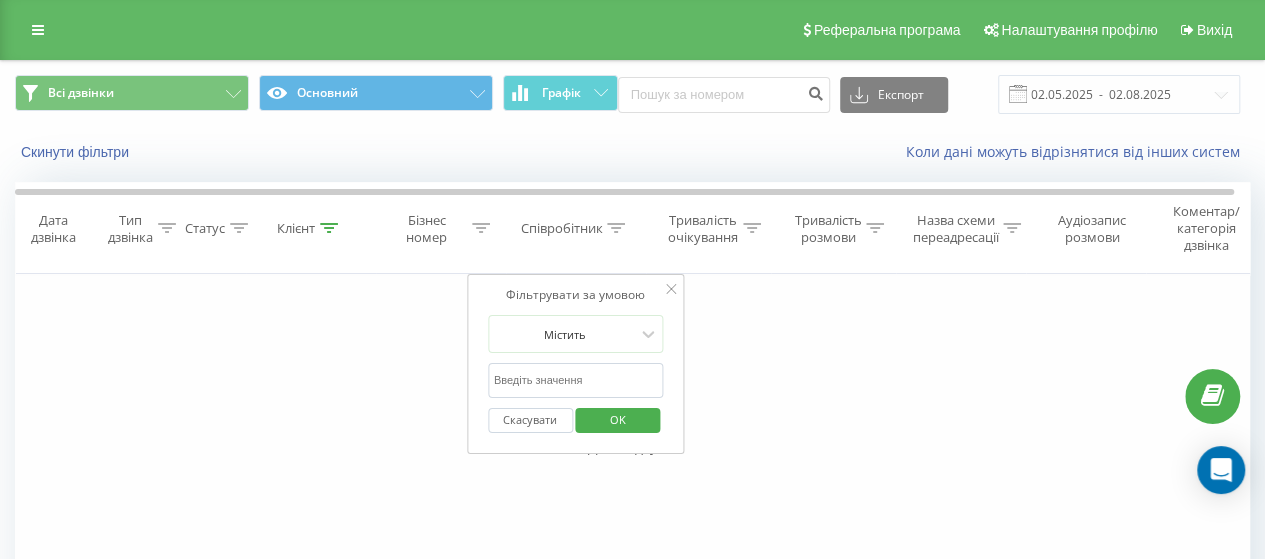 click at bounding box center (576, 380) 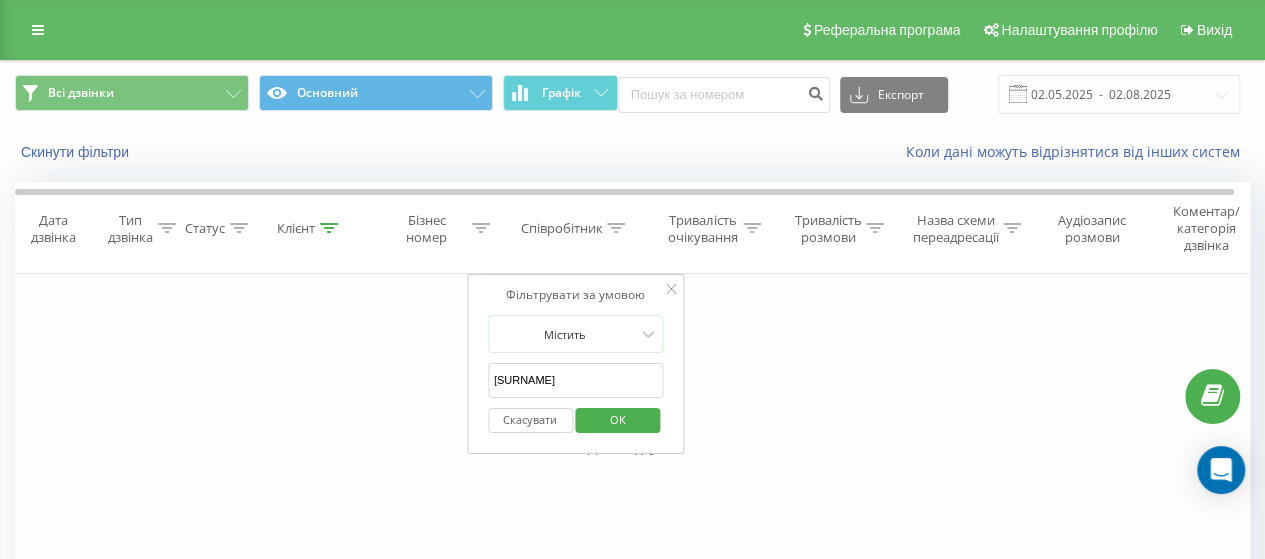 click on "Скасувати OK" at bounding box center (576, 420) 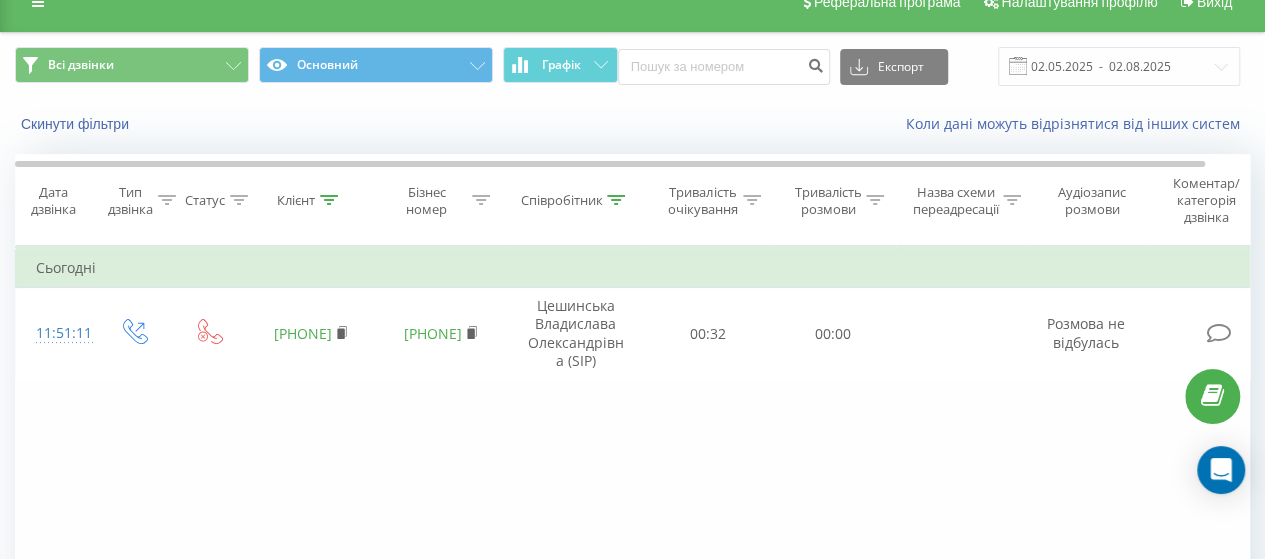 scroll, scrollTop: 0, scrollLeft: 0, axis: both 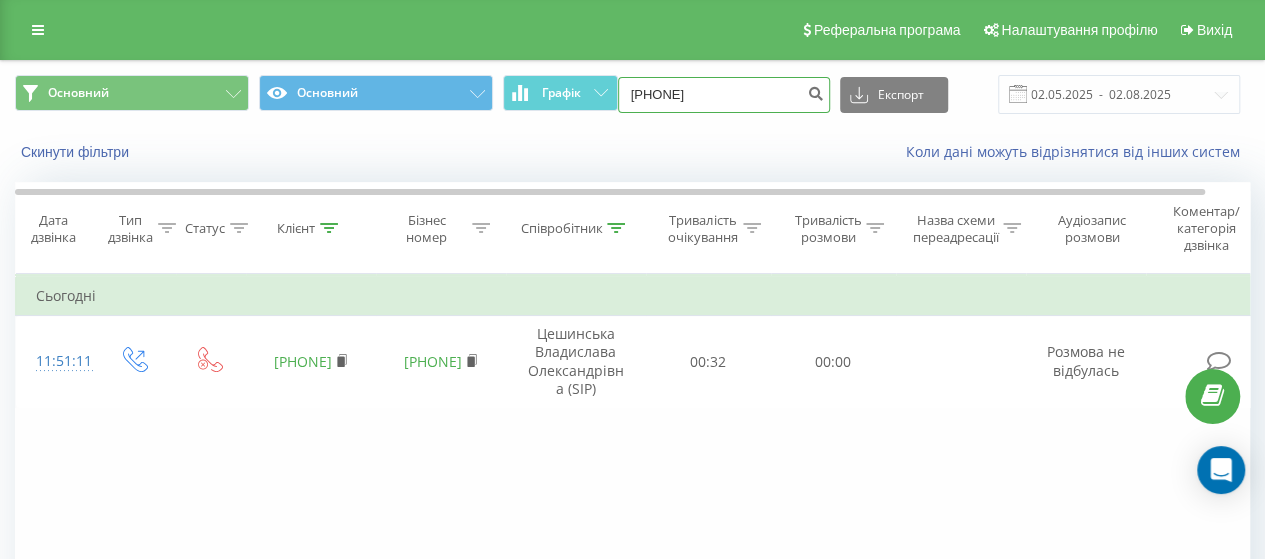 drag, startPoint x: 758, startPoint y: 104, endPoint x: 432, endPoint y: 128, distance: 326.88223 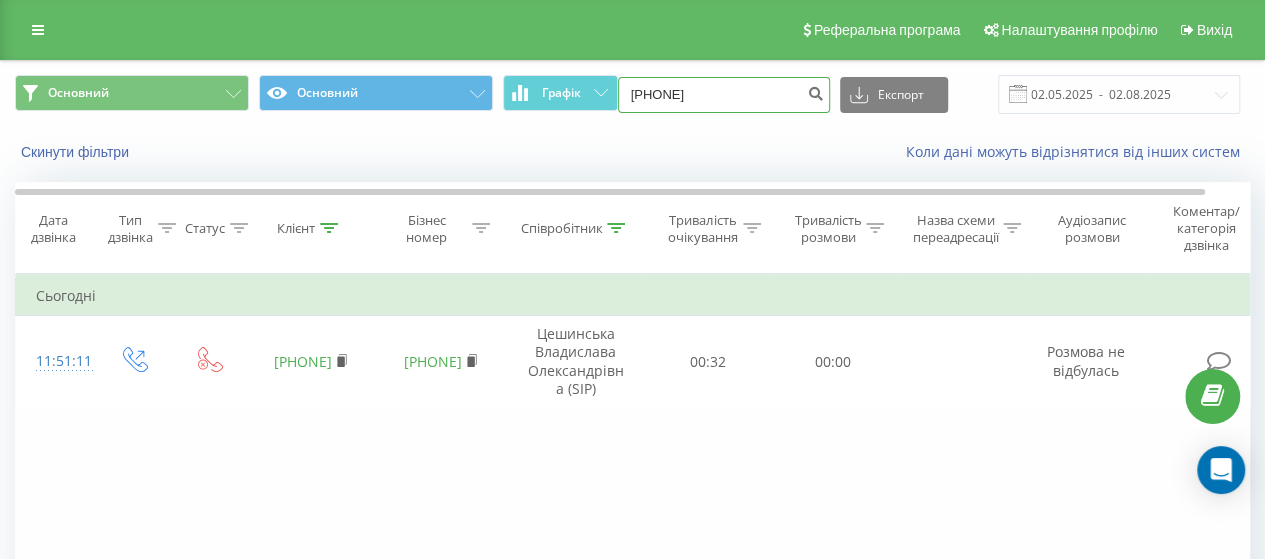 type on "066 693 0444" 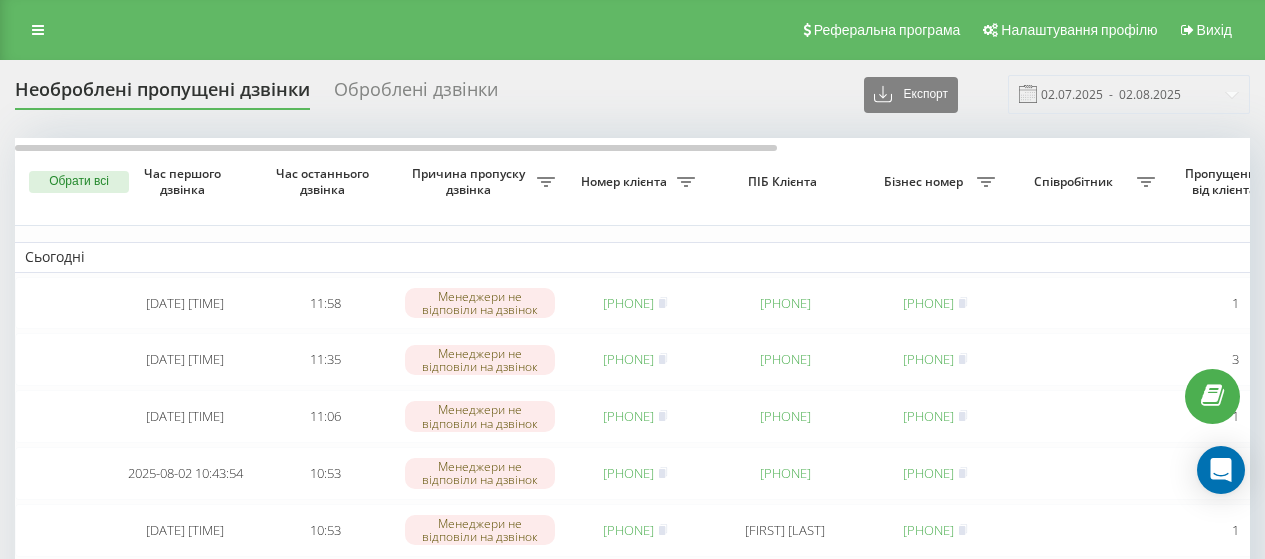 scroll, scrollTop: 0, scrollLeft: 0, axis: both 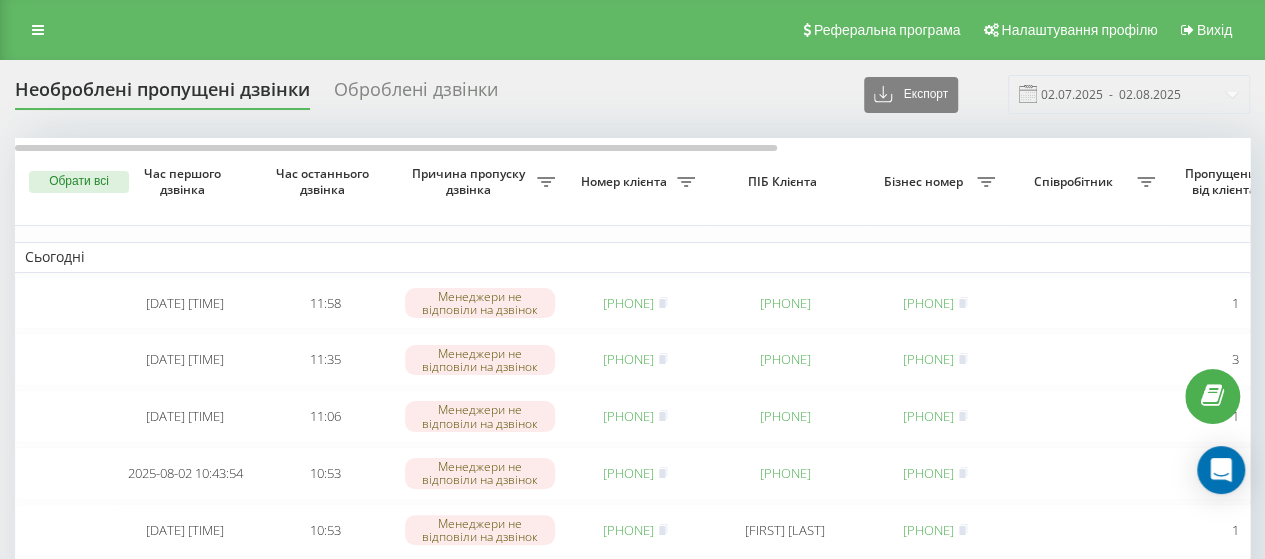 click on "Реферальна програма Налаштування профілю Вихід" at bounding box center [632, 30] 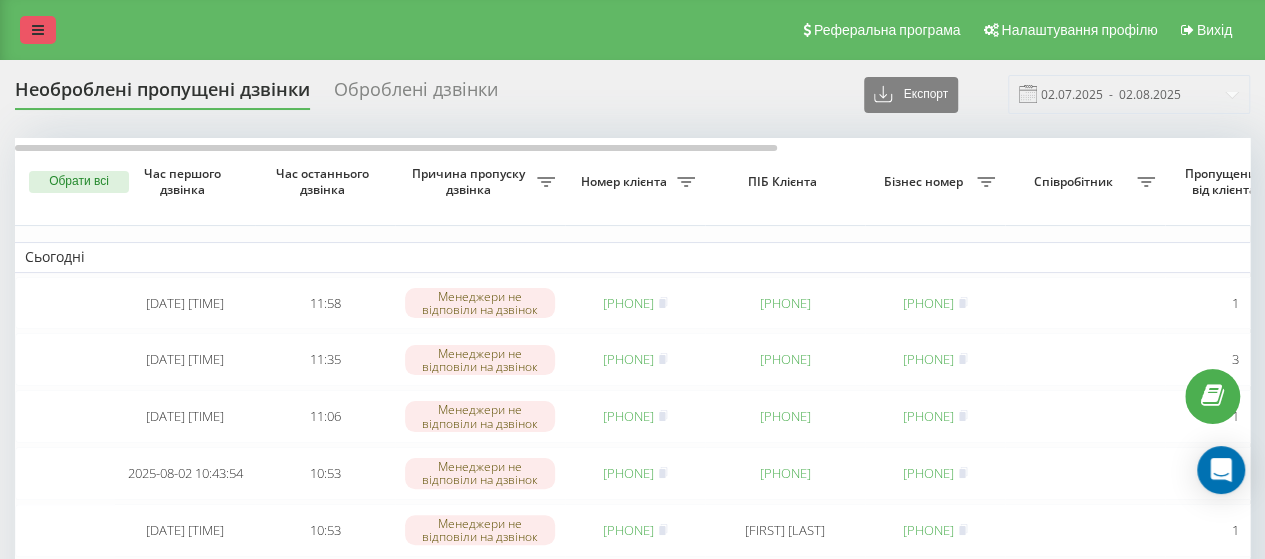 click at bounding box center [38, 30] 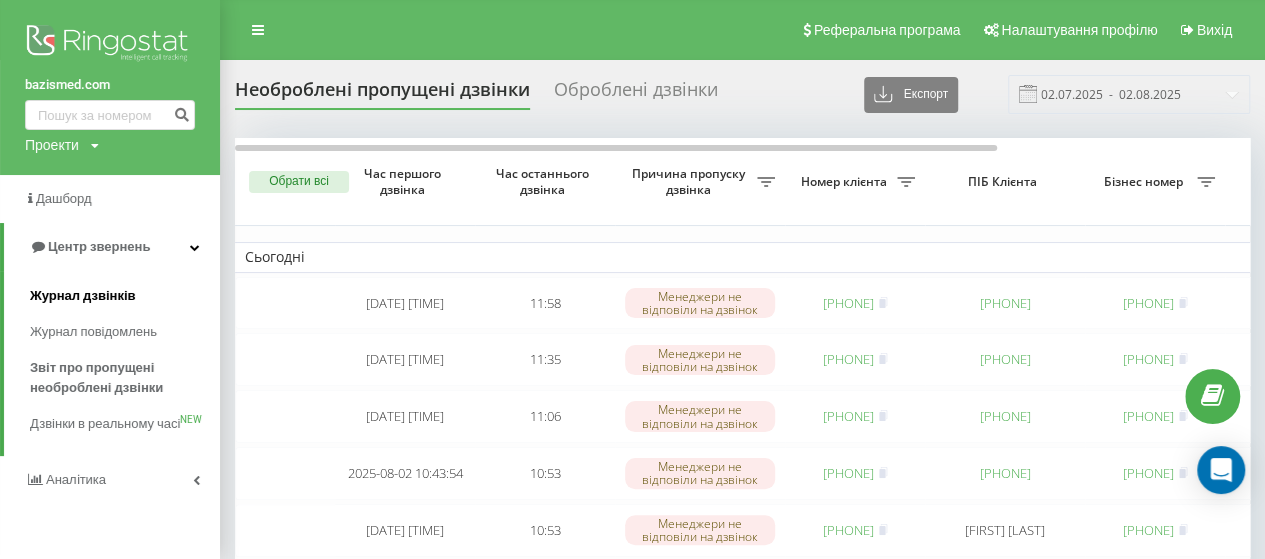 click on "Журнал дзвінків" at bounding box center [83, 296] 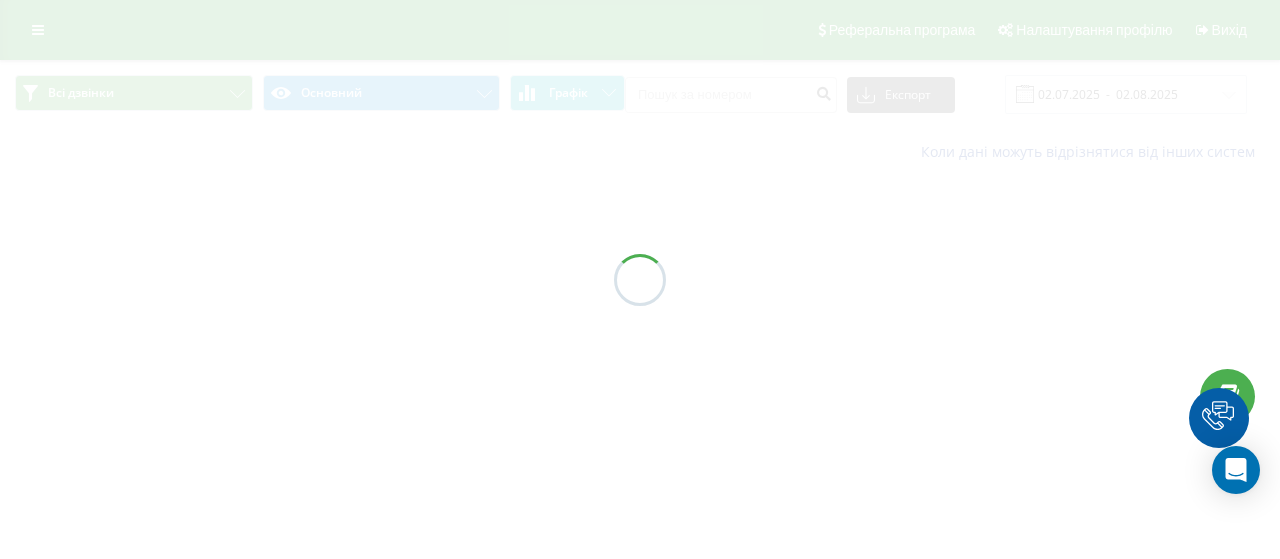 scroll, scrollTop: 0, scrollLeft: 0, axis: both 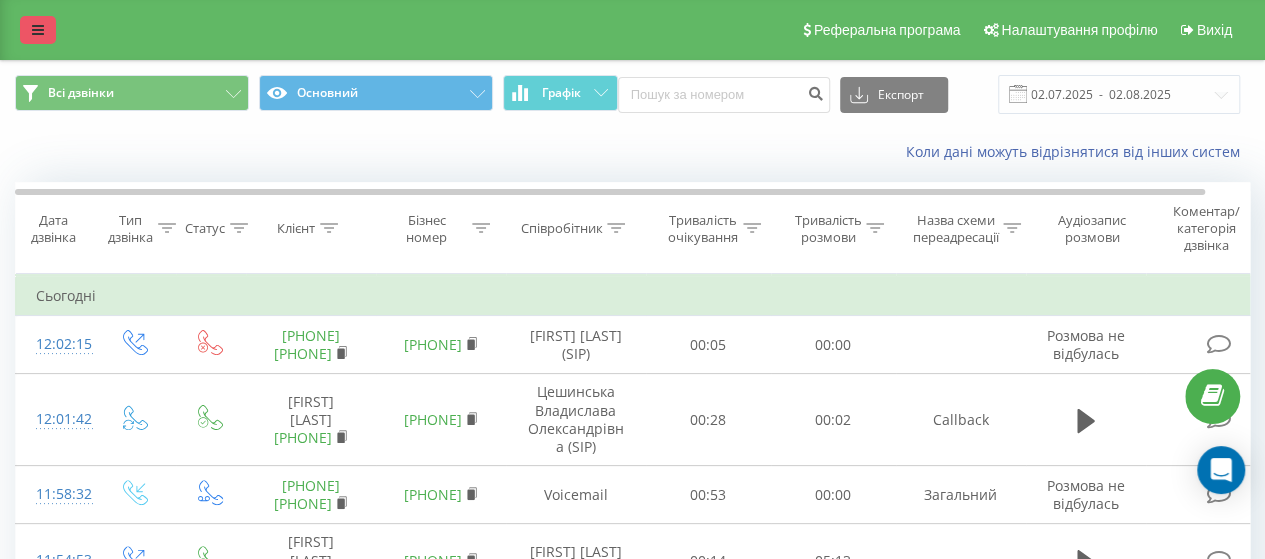 click at bounding box center [38, 30] 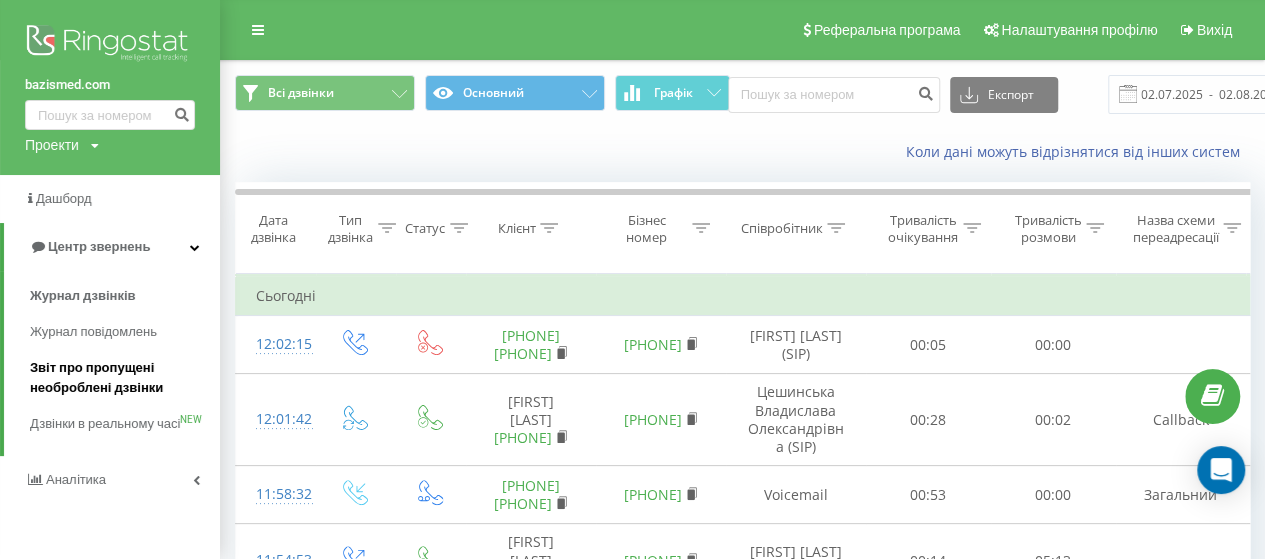 click on "Звіт про пропущені необроблені дзвінки" at bounding box center [120, 378] 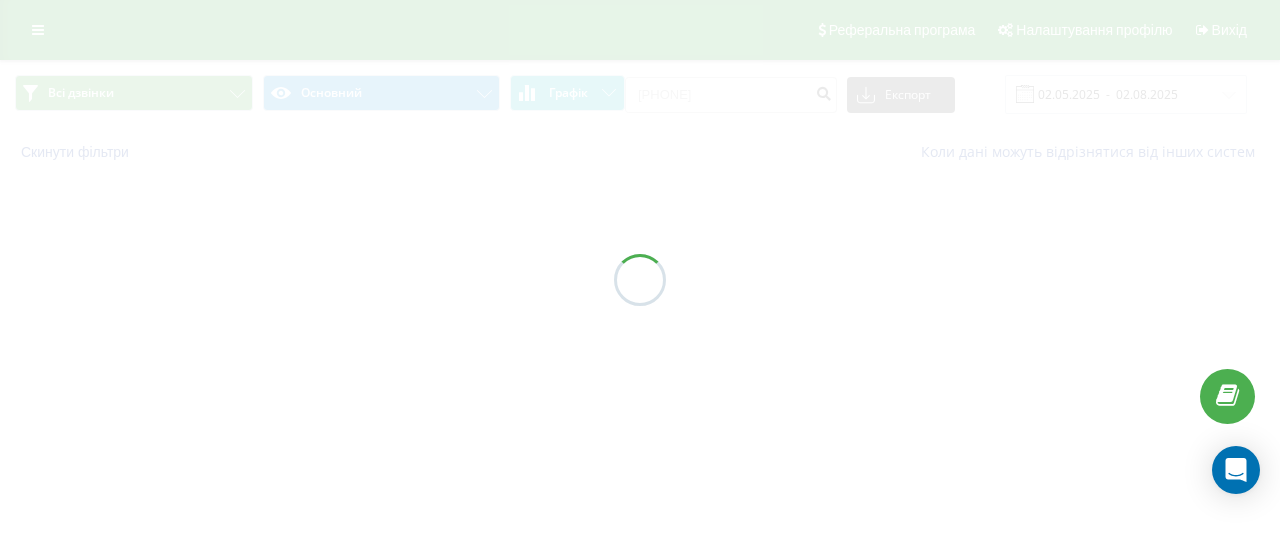 scroll, scrollTop: 0, scrollLeft: 0, axis: both 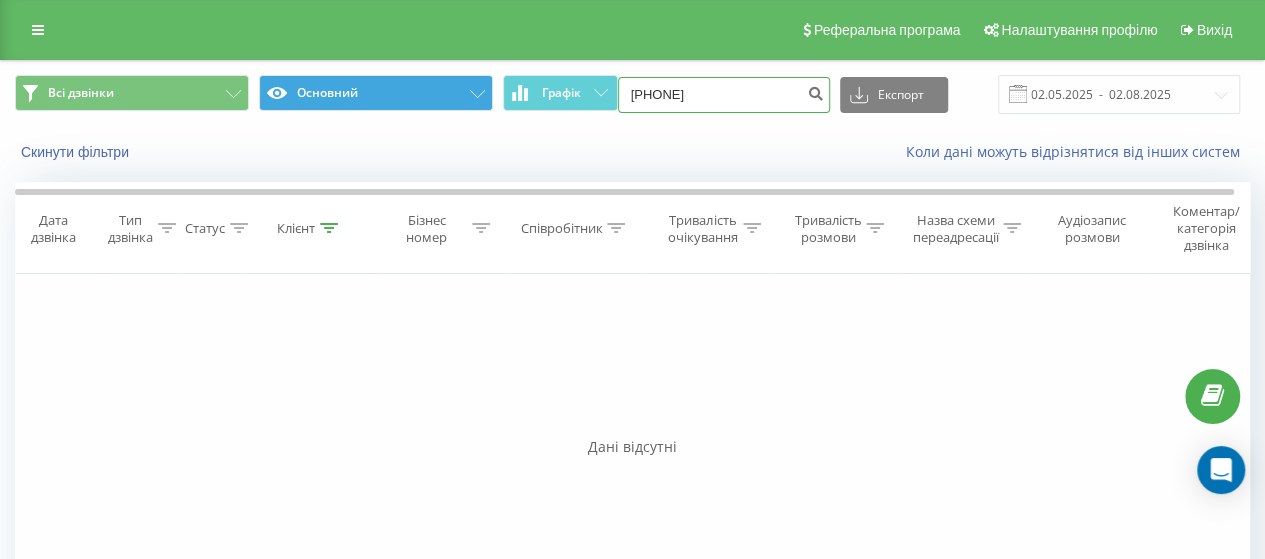 drag, startPoint x: 730, startPoint y: 90, endPoint x: 434, endPoint y: 106, distance: 296.43213 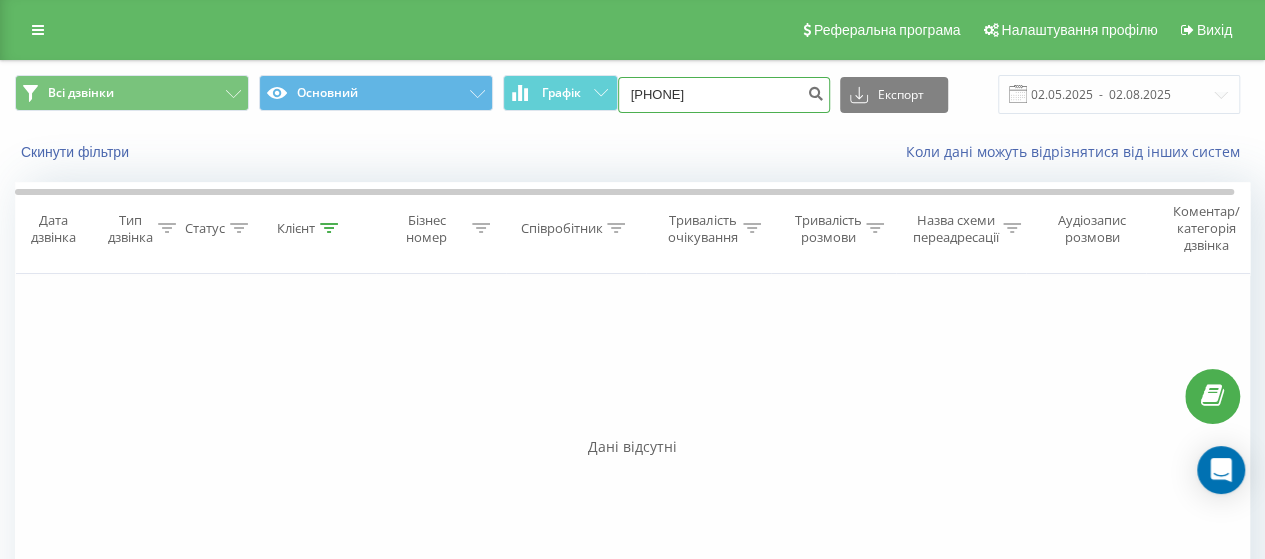type on "[PHONE]" 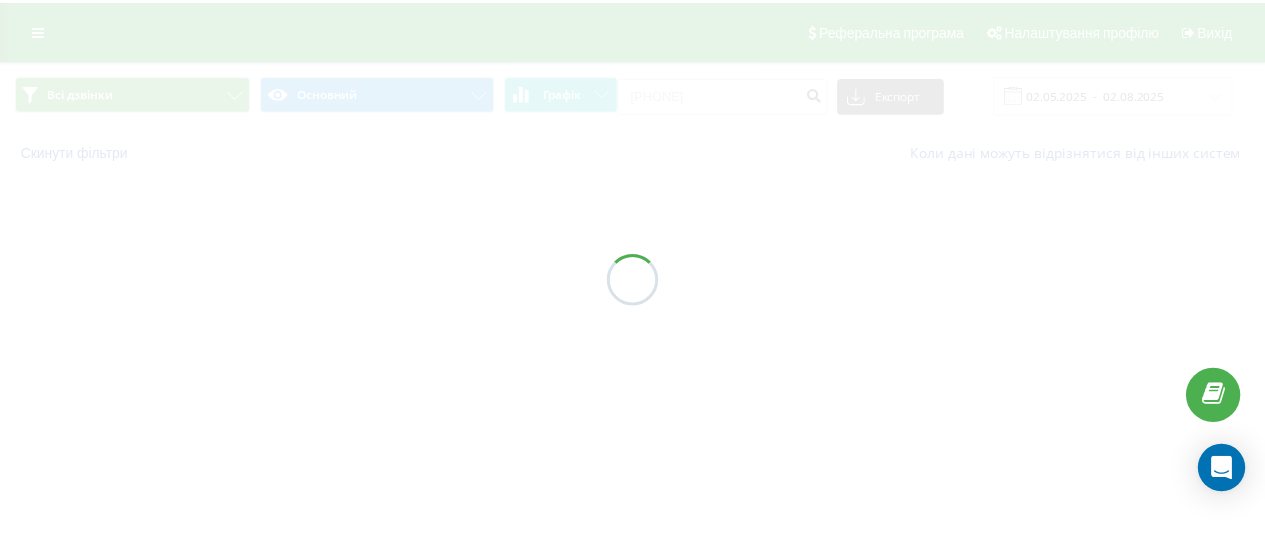 scroll, scrollTop: 0, scrollLeft: 0, axis: both 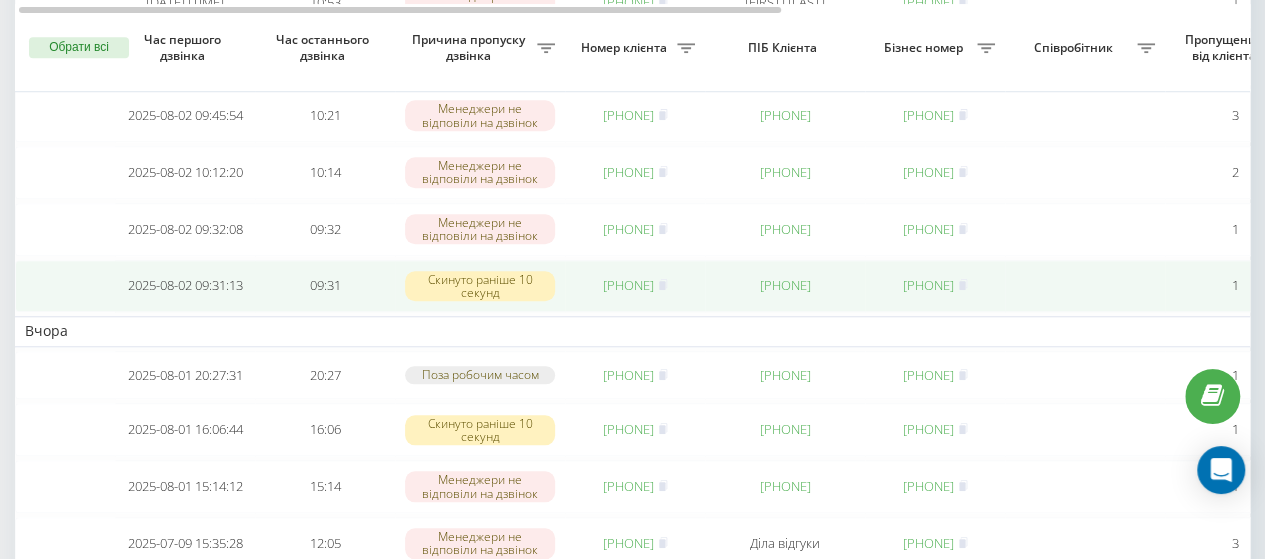 click on "[PHONE]" at bounding box center (628, 285) 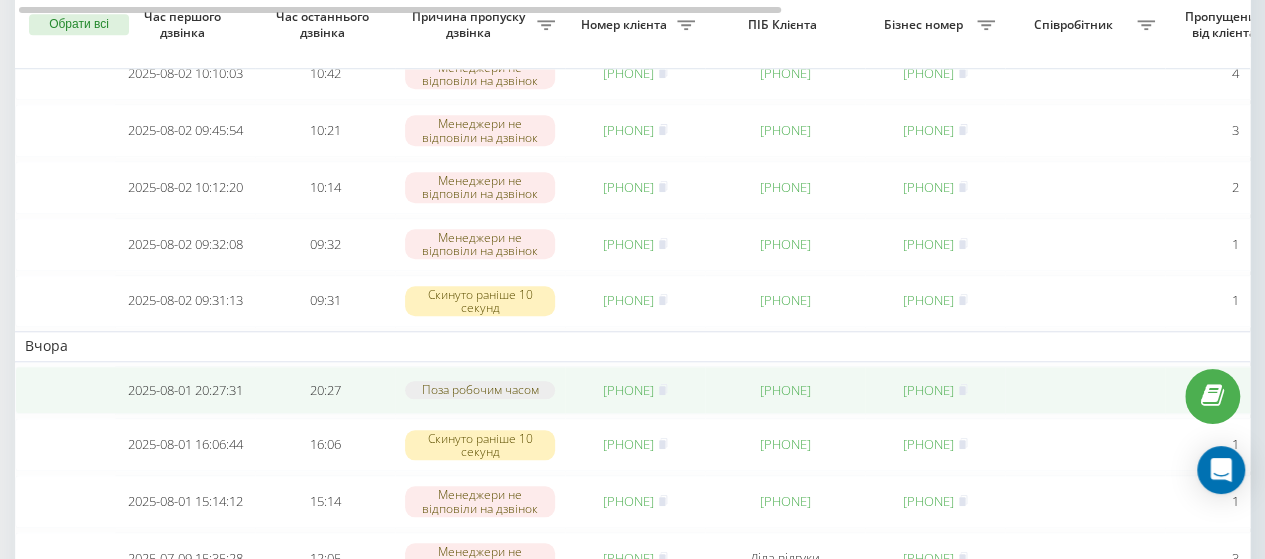 scroll, scrollTop: 776, scrollLeft: 0, axis: vertical 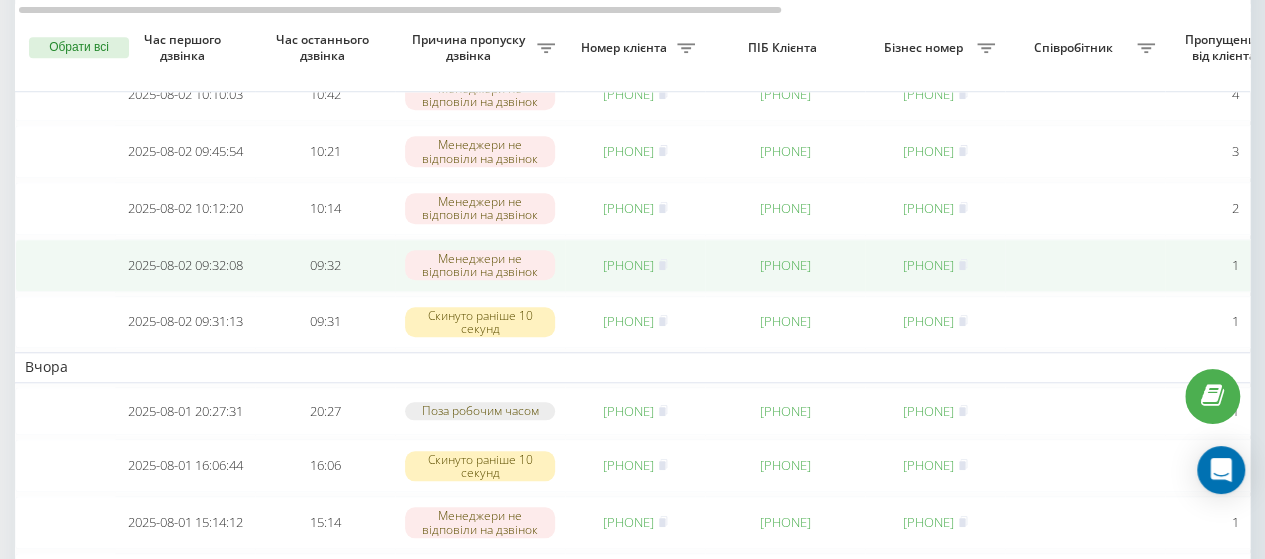 click on "380978223782" at bounding box center [628, 265] 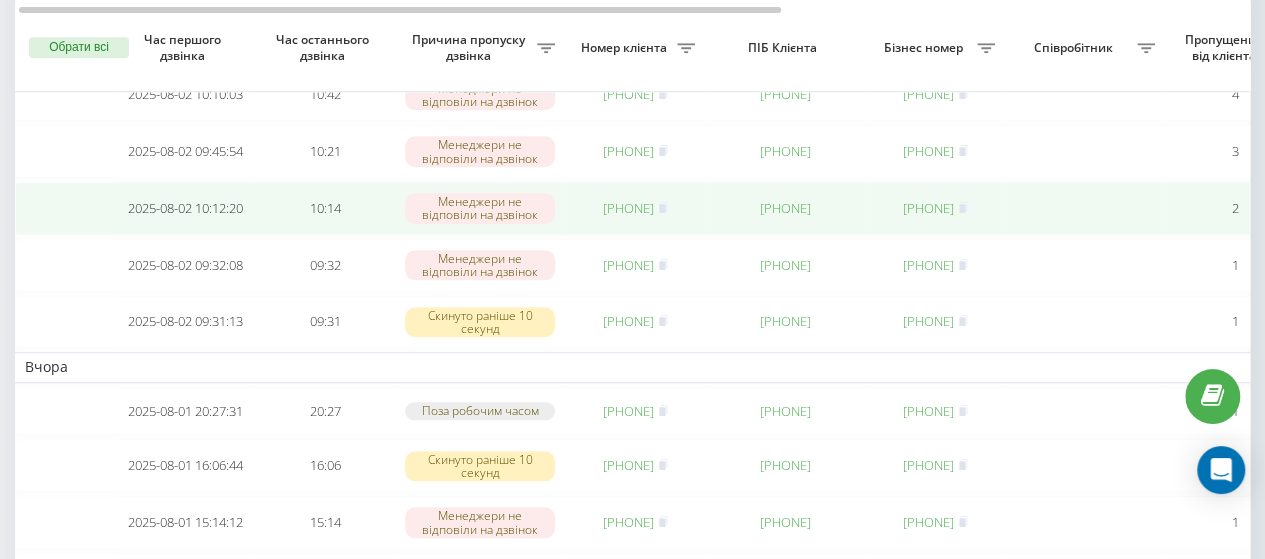 click on "380674535096" at bounding box center (628, 208) 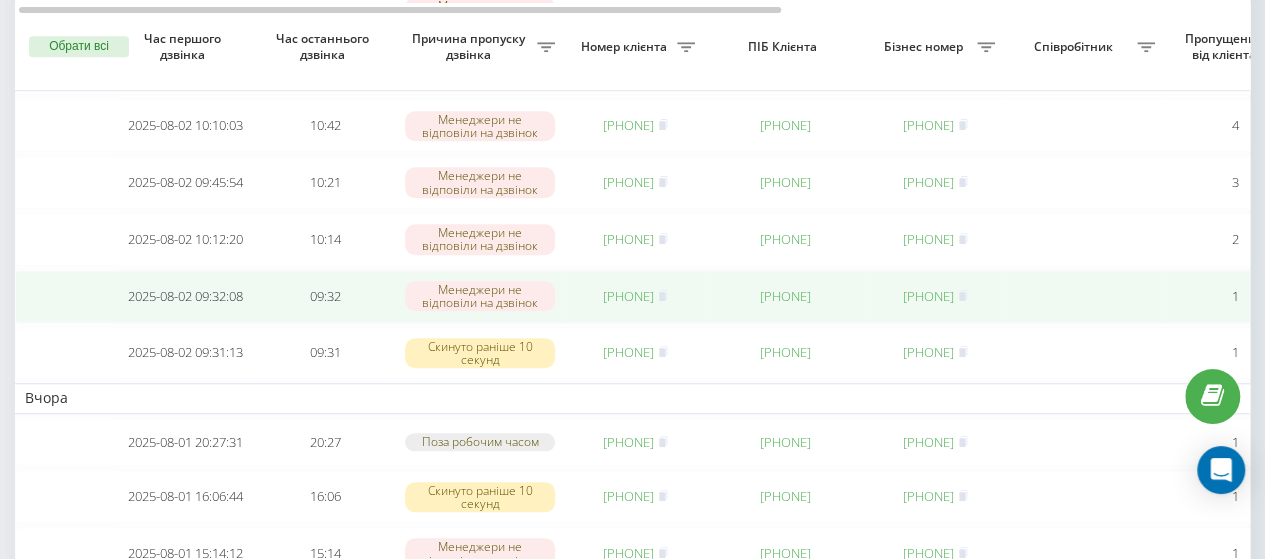 scroll, scrollTop: 744, scrollLeft: 0, axis: vertical 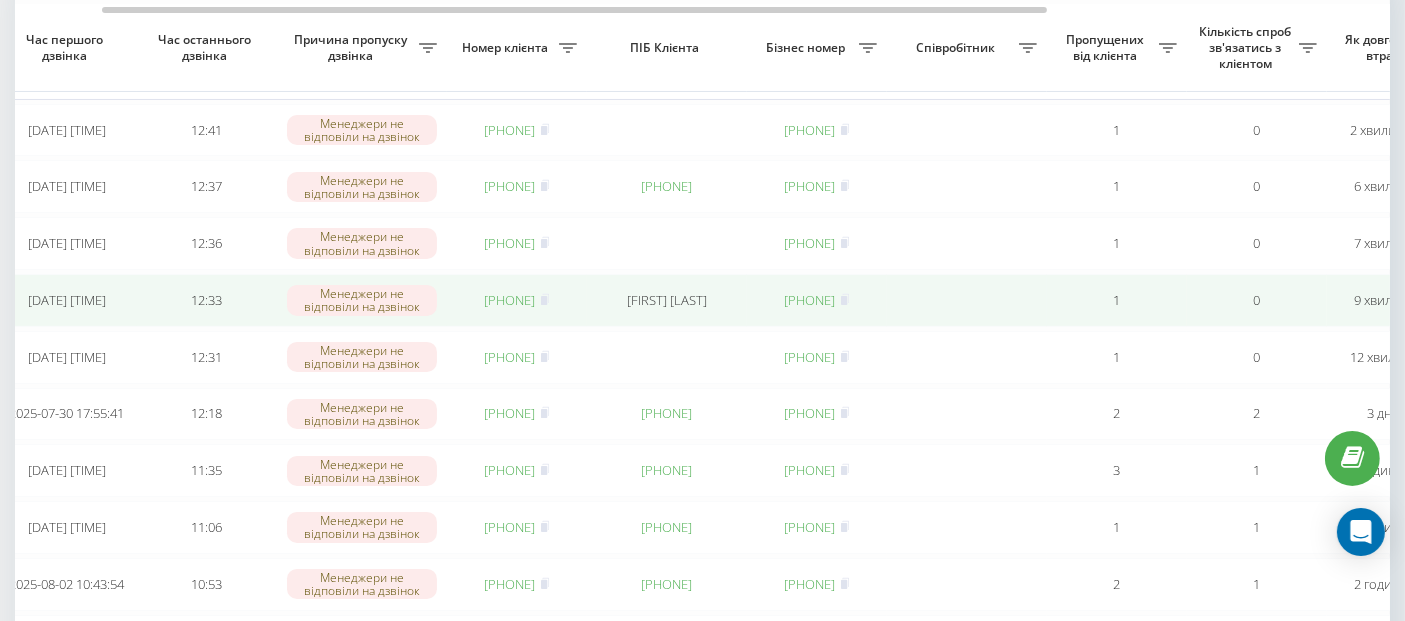 click on "380500626089" at bounding box center (510, 300) 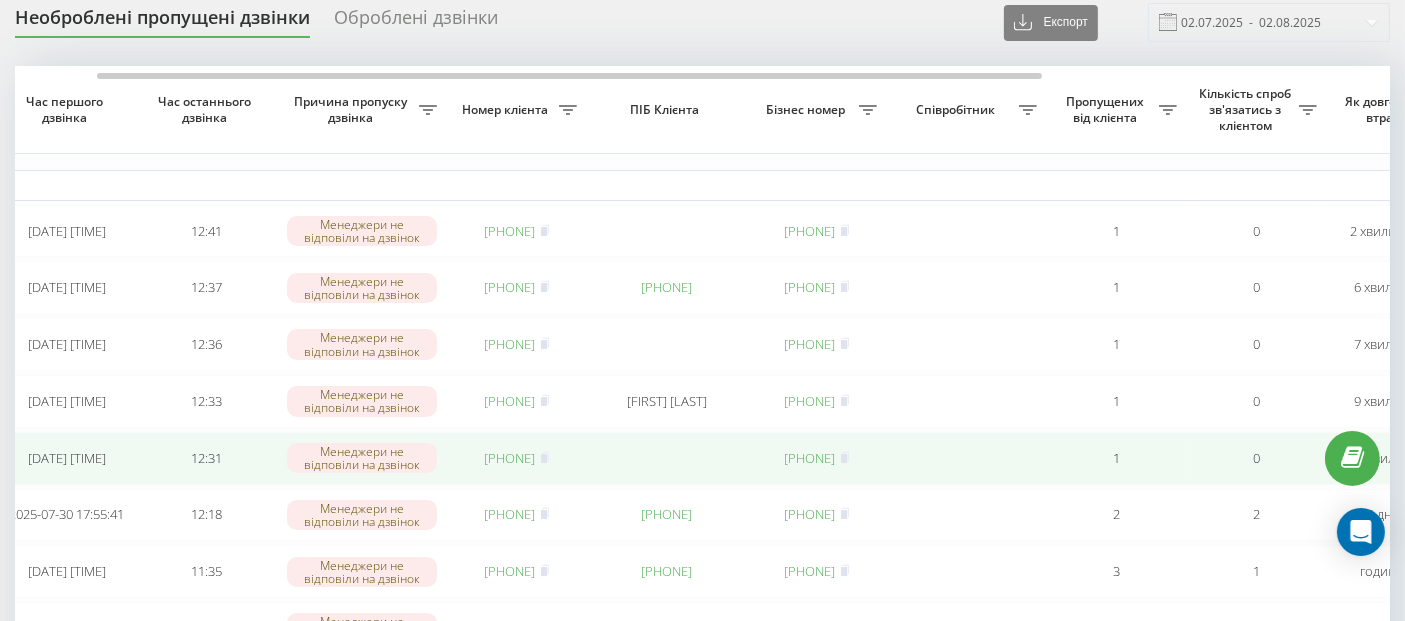 scroll, scrollTop: 71, scrollLeft: 0, axis: vertical 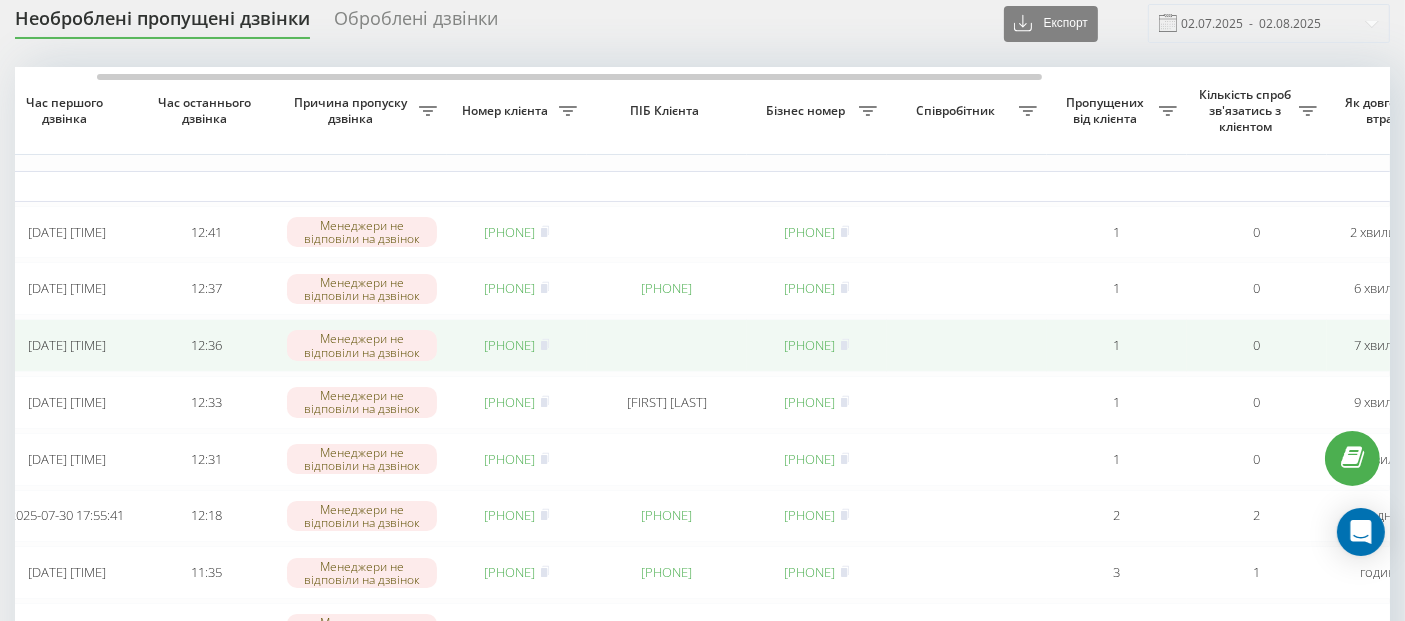 click on "380660888820" at bounding box center [510, 345] 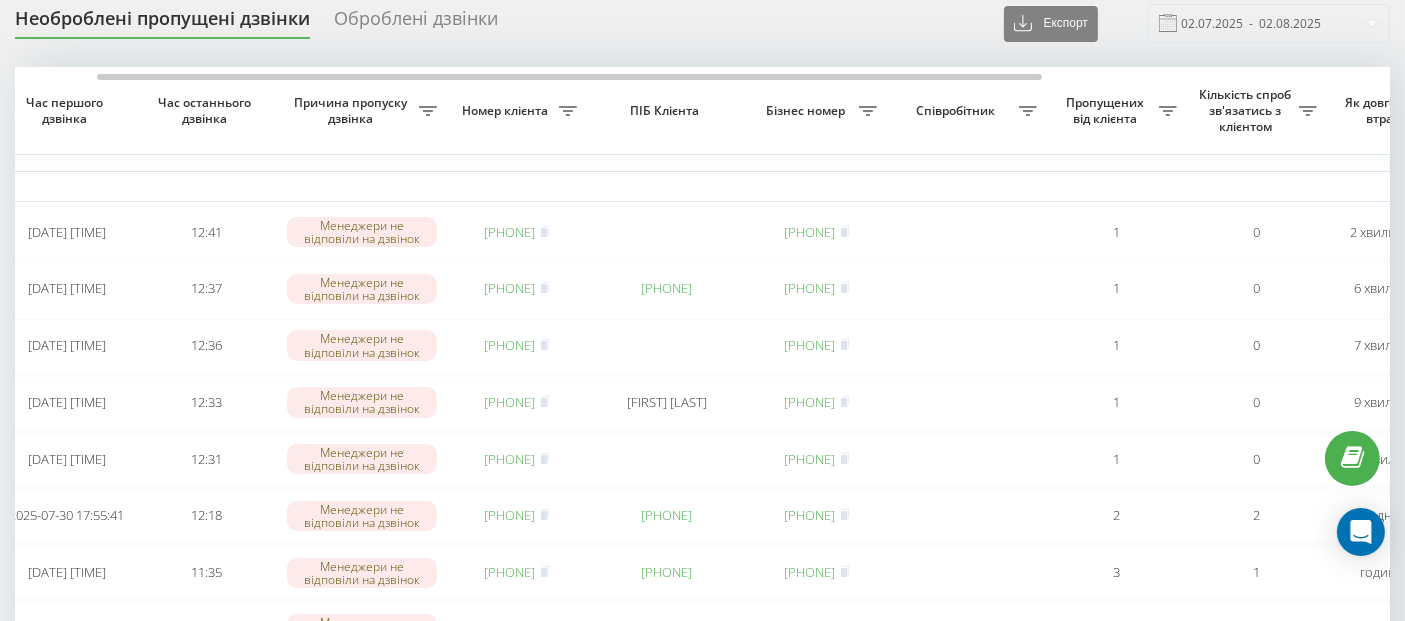 scroll, scrollTop: 0, scrollLeft: 0, axis: both 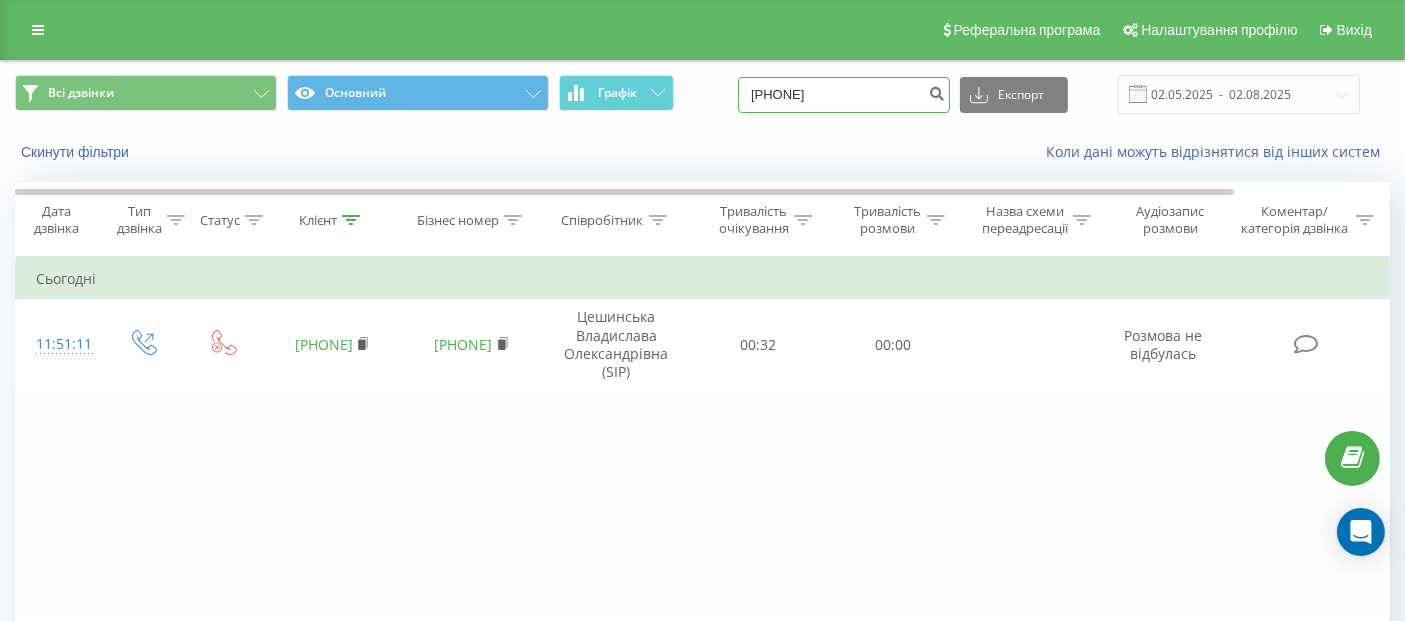 drag, startPoint x: 847, startPoint y: 85, endPoint x: 768, endPoint y: 91, distance: 79.22752 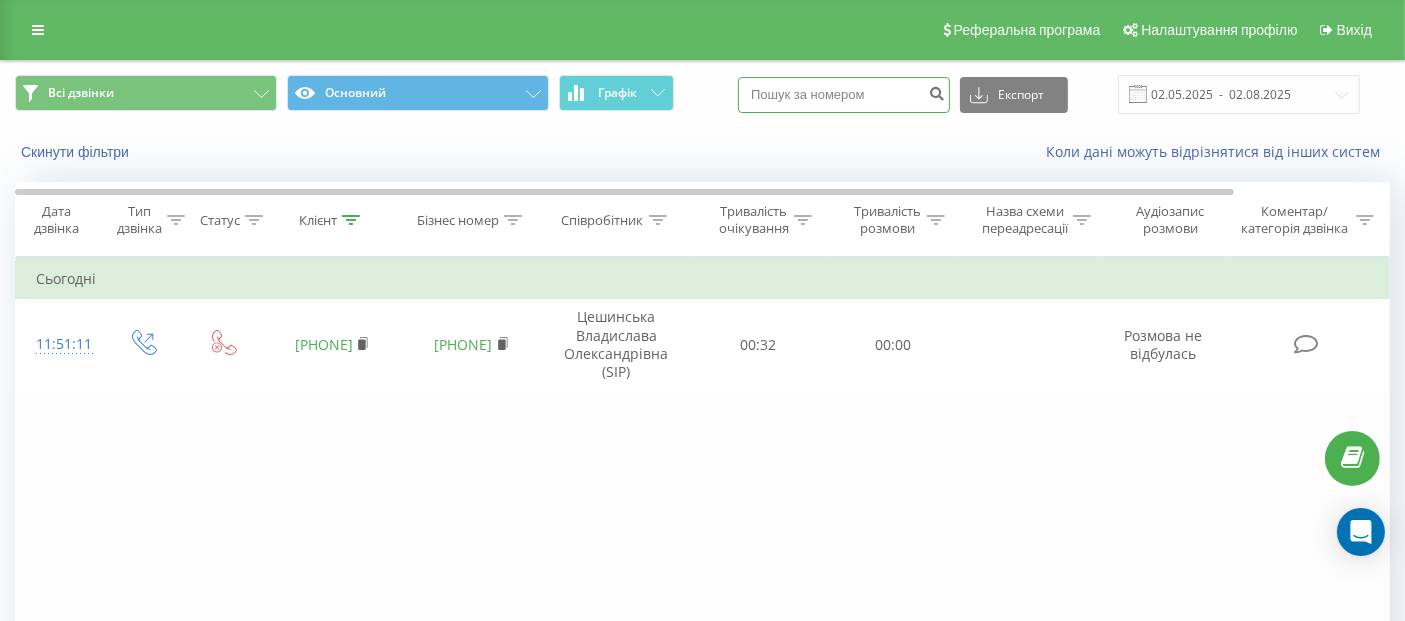 paste on "098 757 0299" 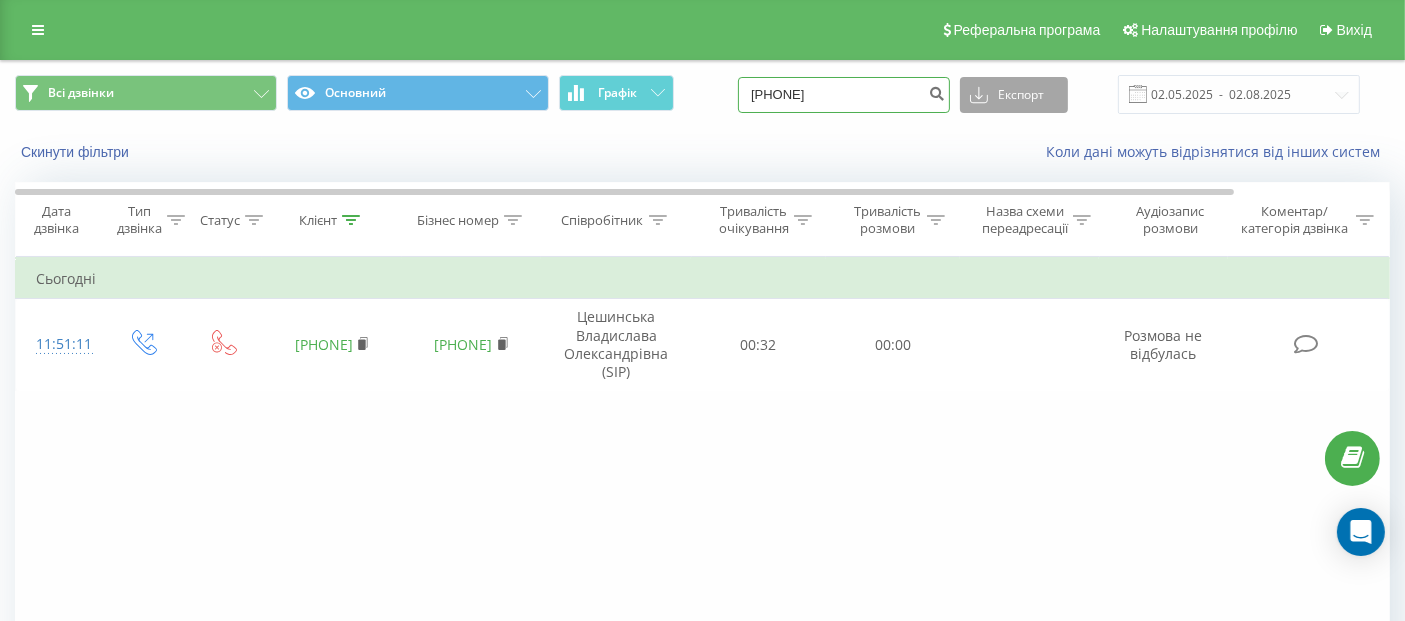 type on "098 757 0299" 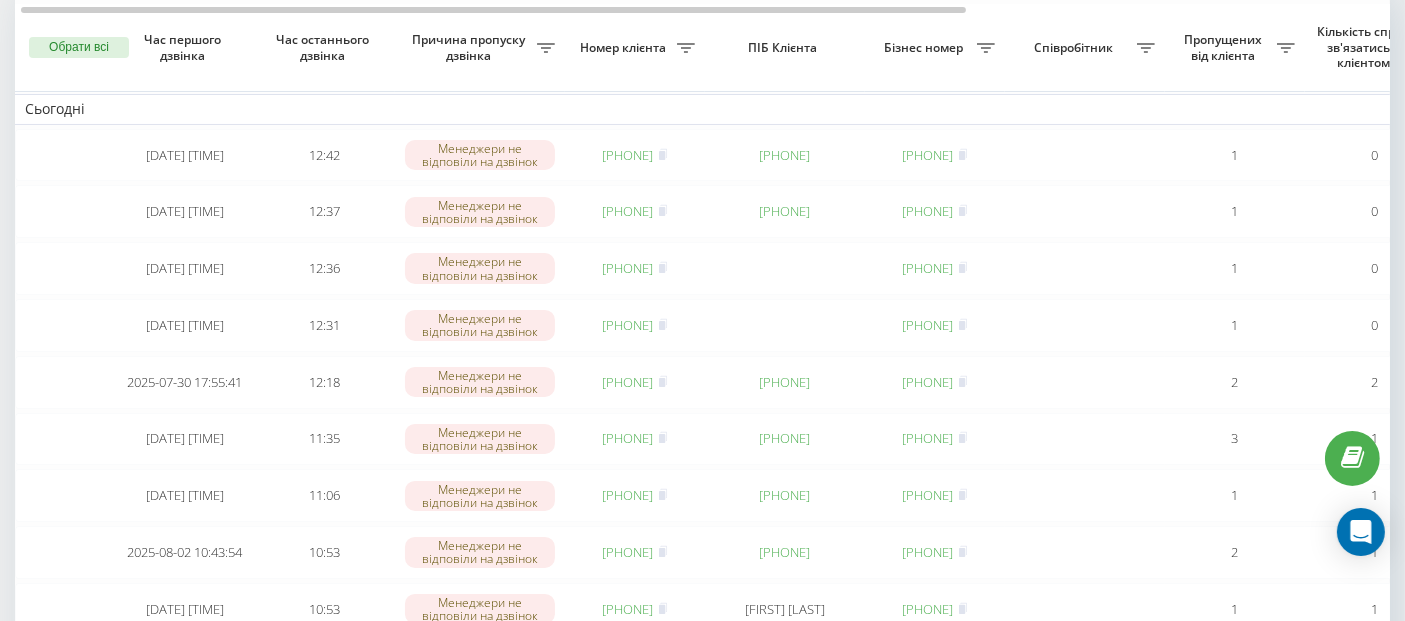 scroll, scrollTop: 148, scrollLeft: 0, axis: vertical 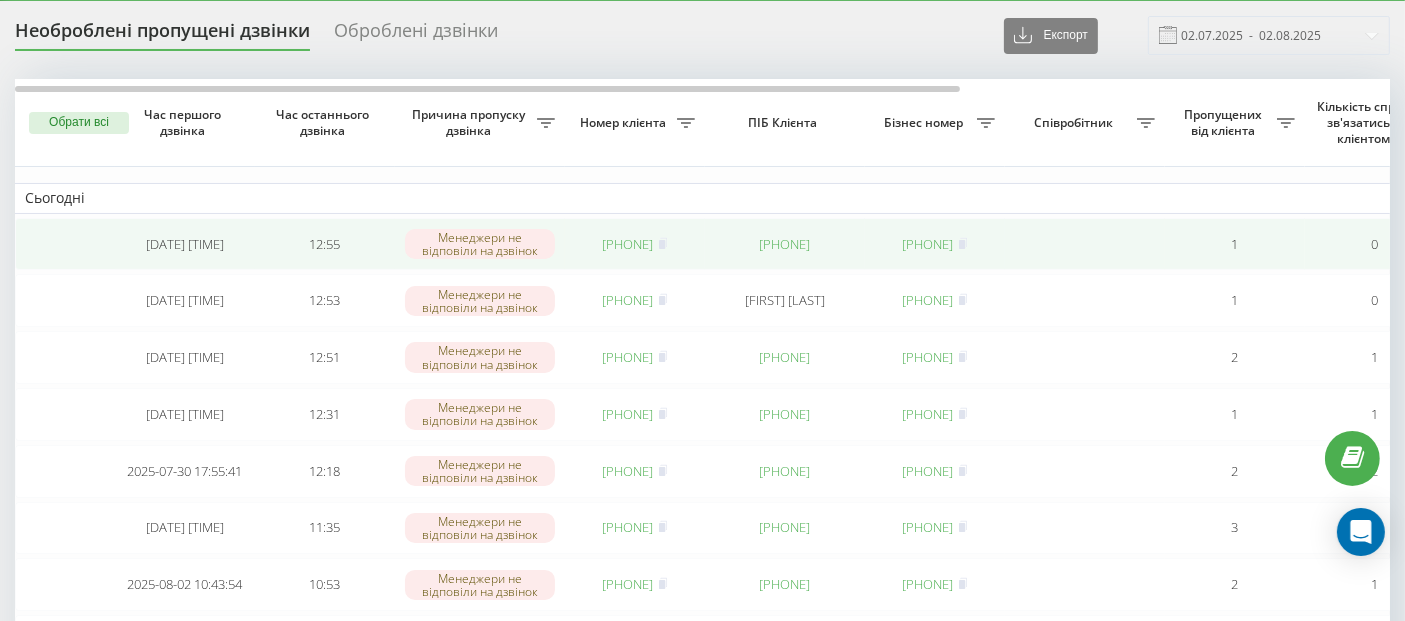 click on "380636646574" at bounding box center [628, 244] 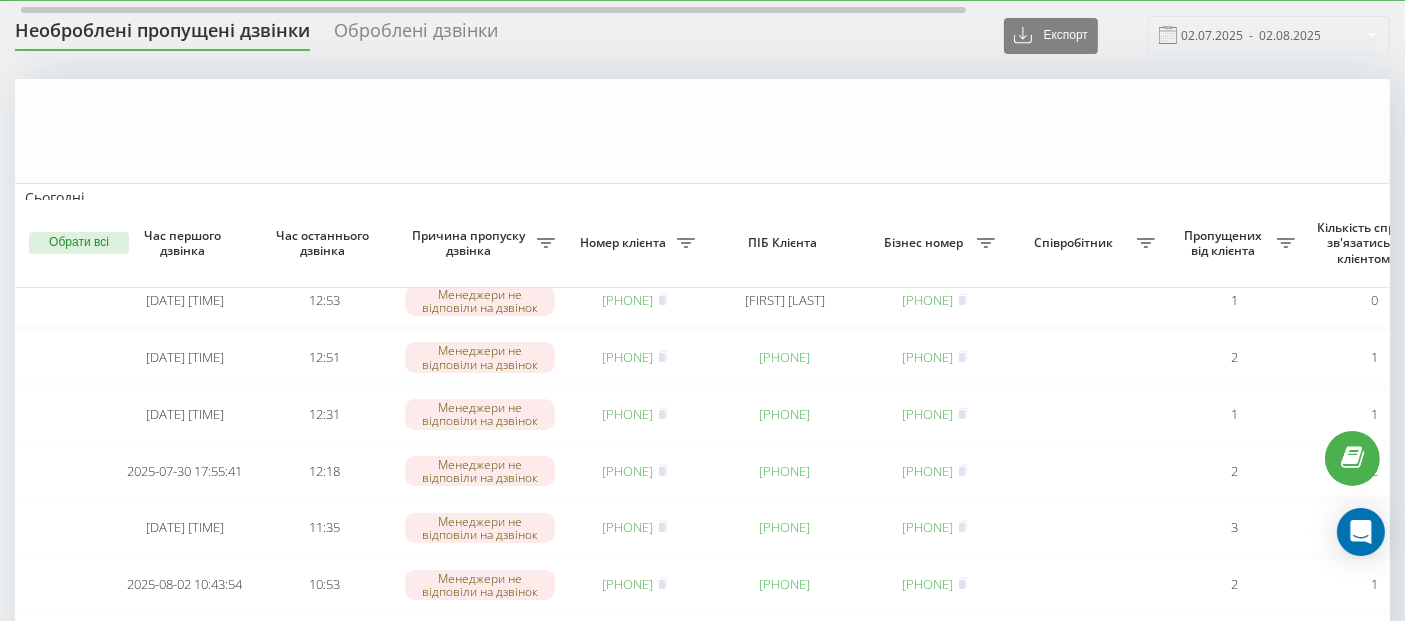 scroll, scrollTop: 0, scrollLeft: 0, axis: both 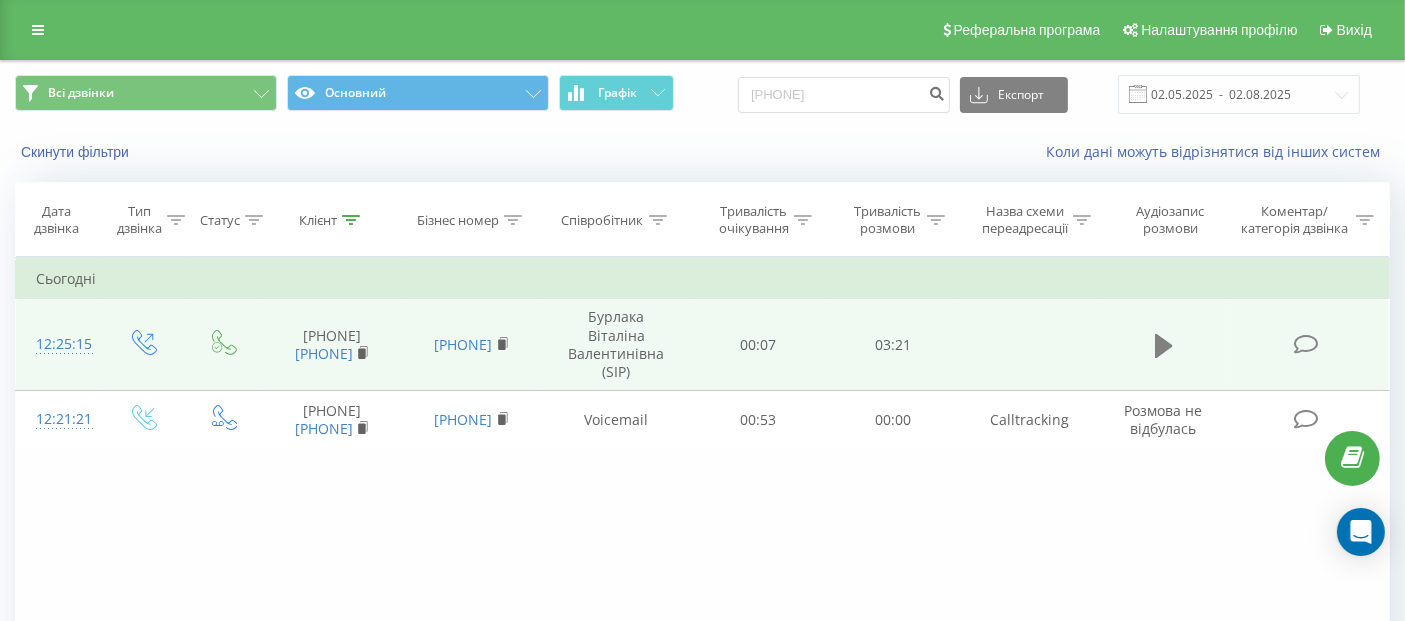 click 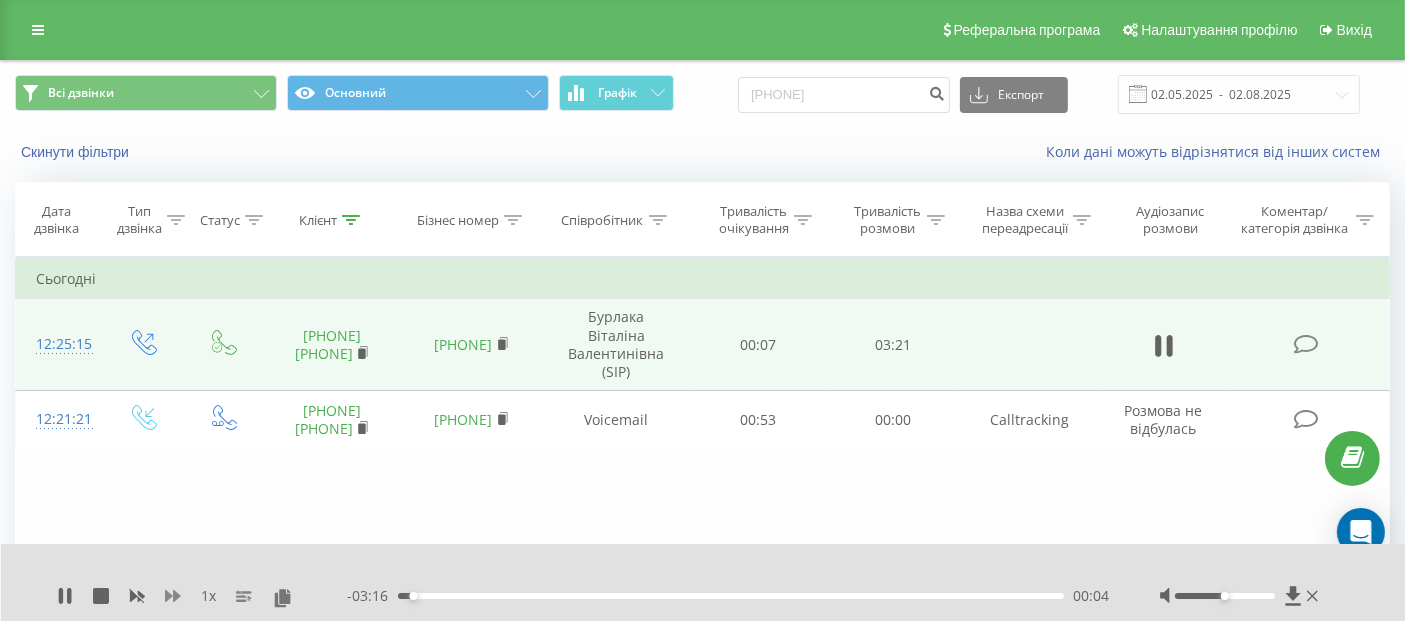 click 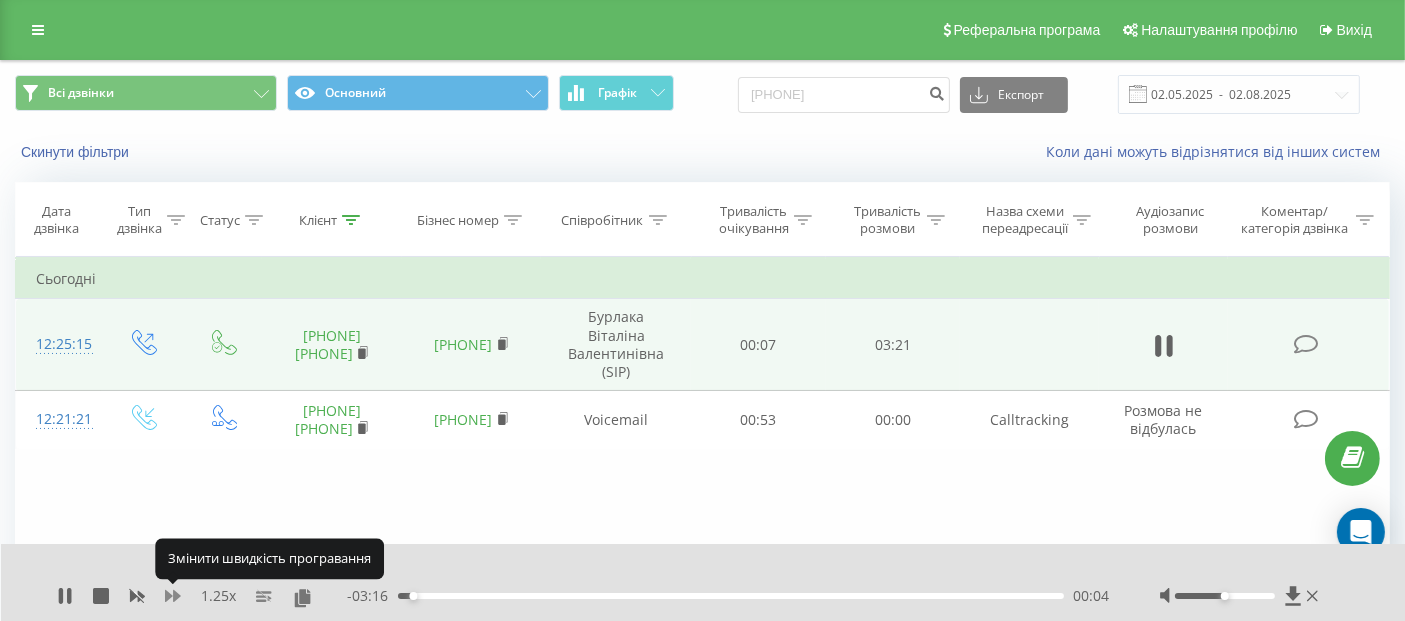 click 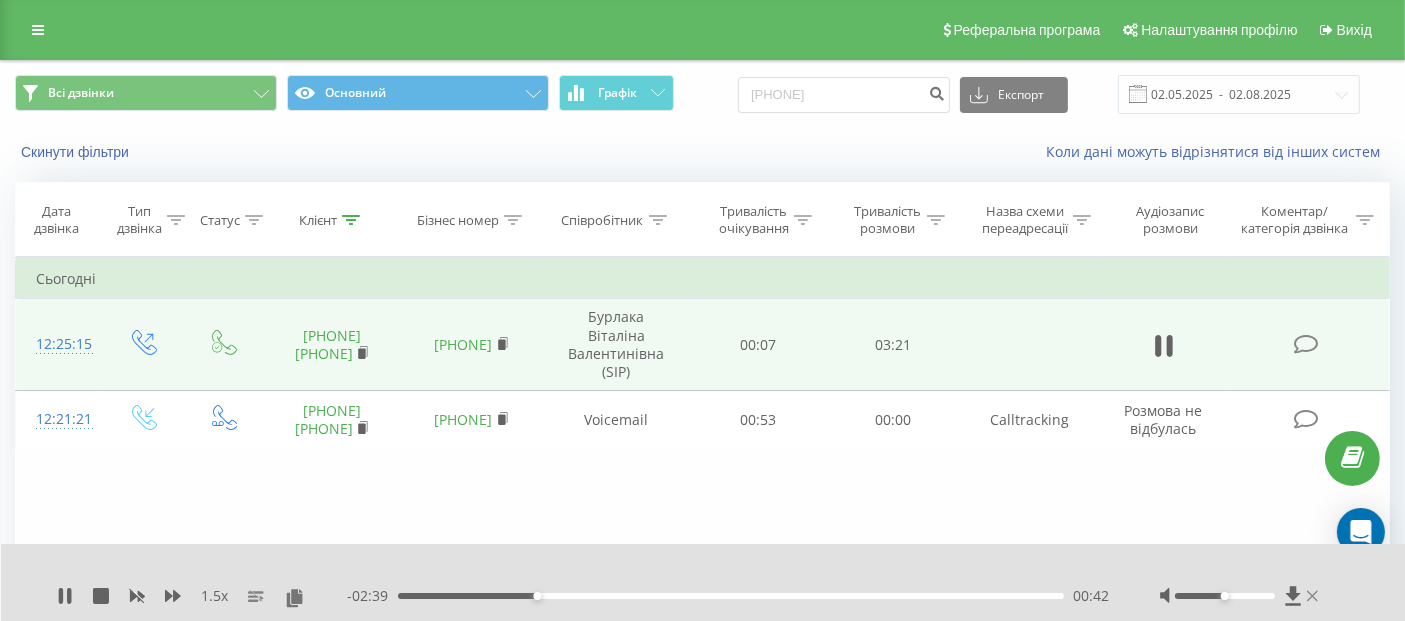 click 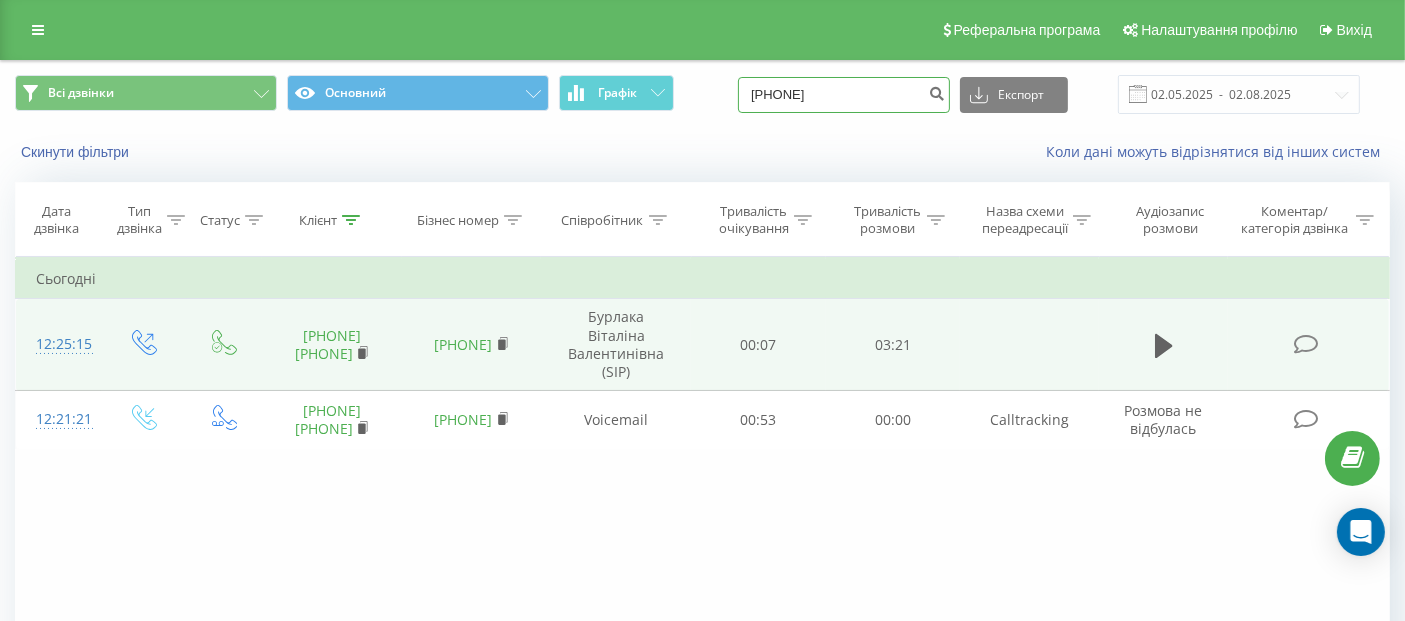drag, startPoint x: 874, startPoint y: 92, endPoint x: 581, endPoint y: 63, distance: 294.43167 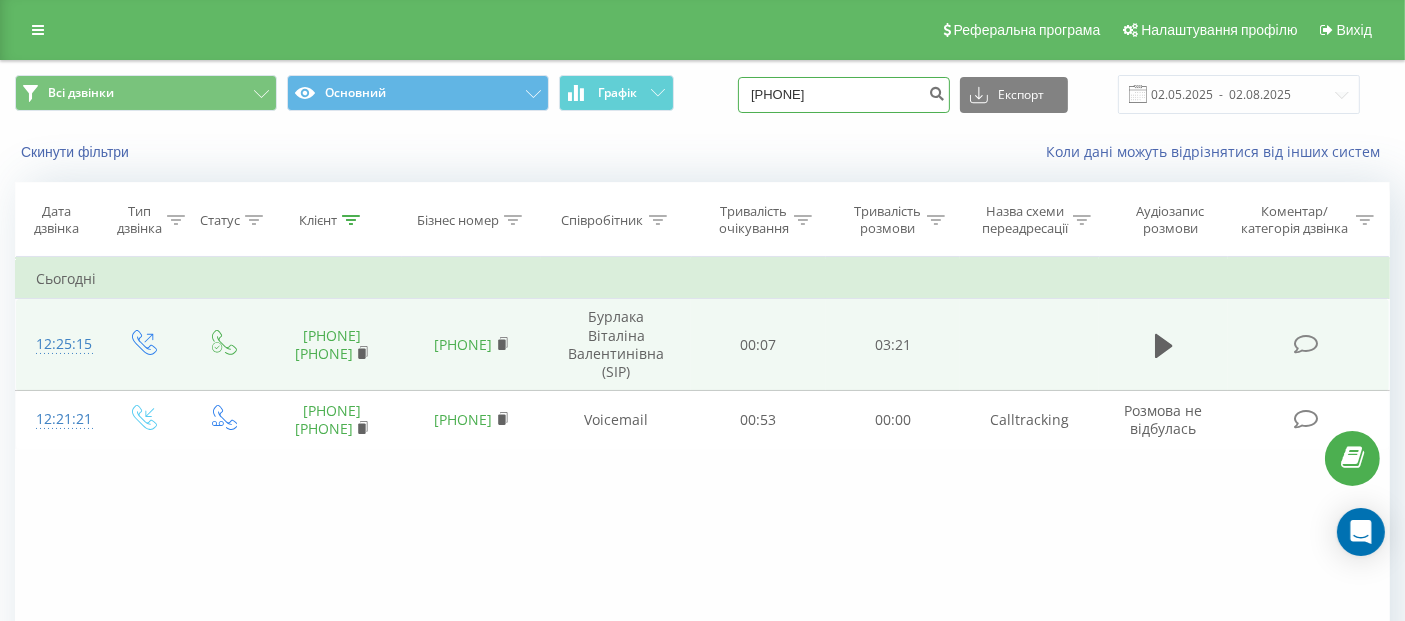 click on "Всі дзвінки Основний Графік 0987570299 Експорт .csv .xls .xlsx 02.05.2025  -  02.08.2025" at bounding box center [702, 94] 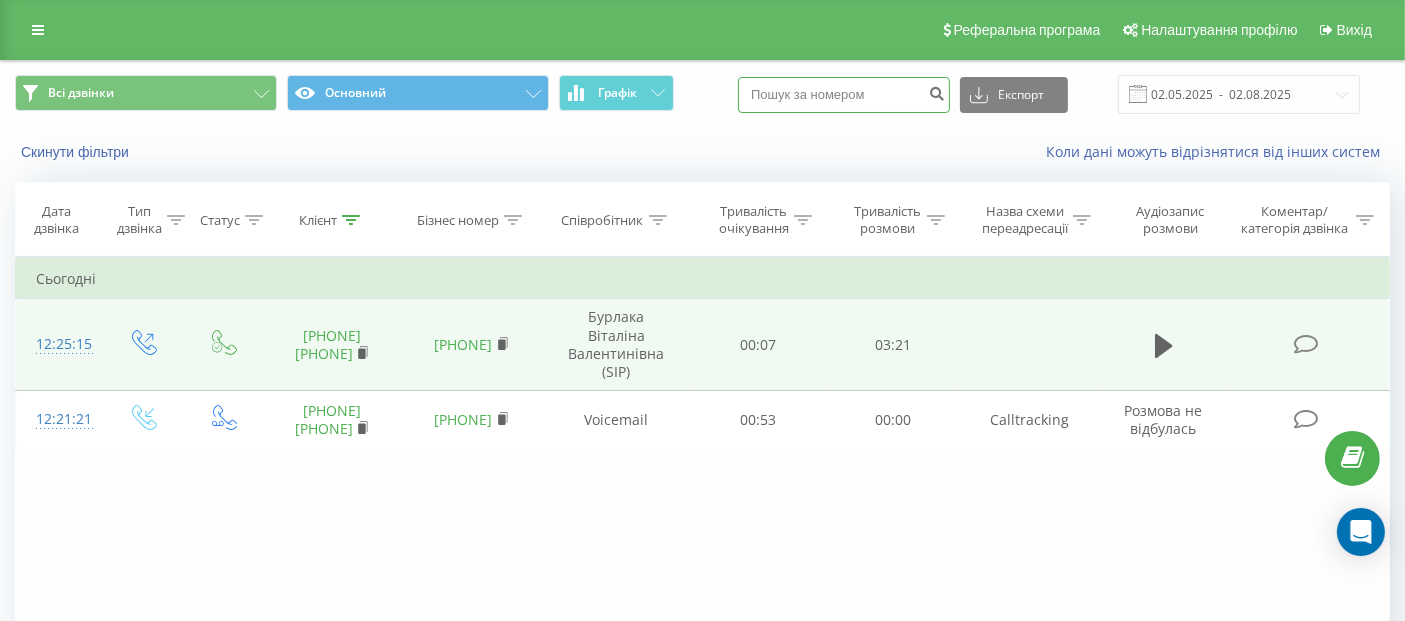 paste on "066 834 3093" 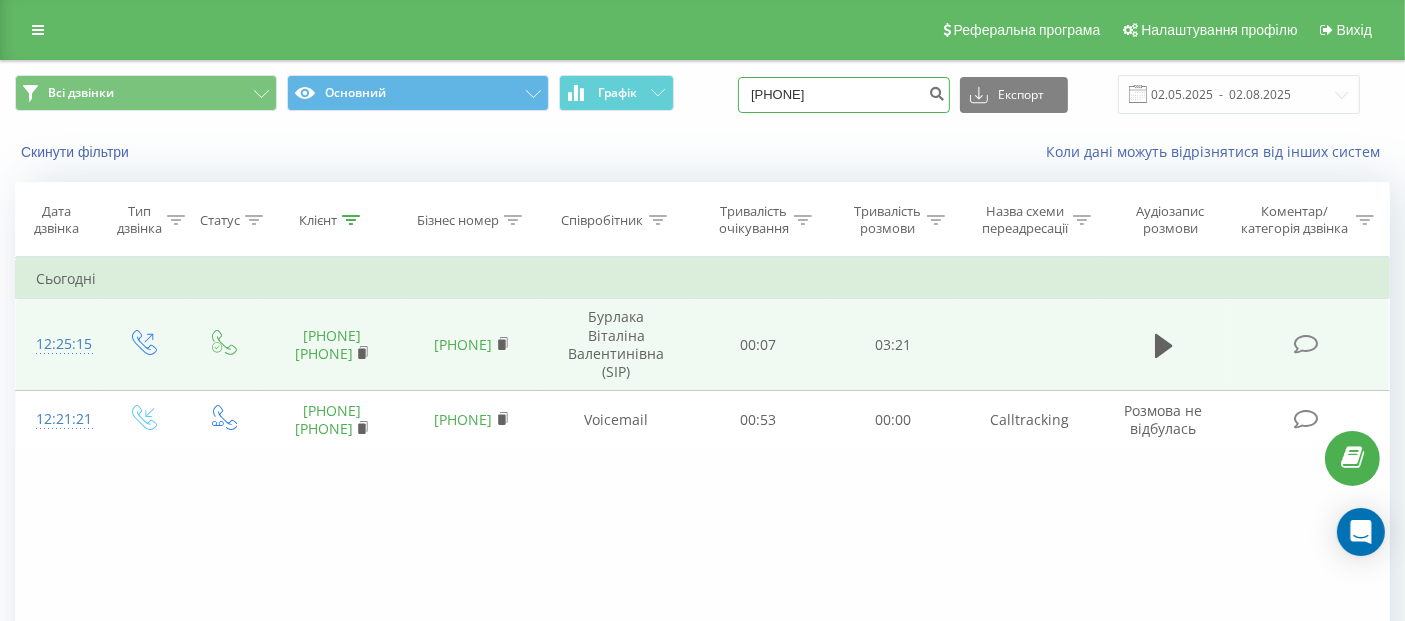 type on "066 834 3093" 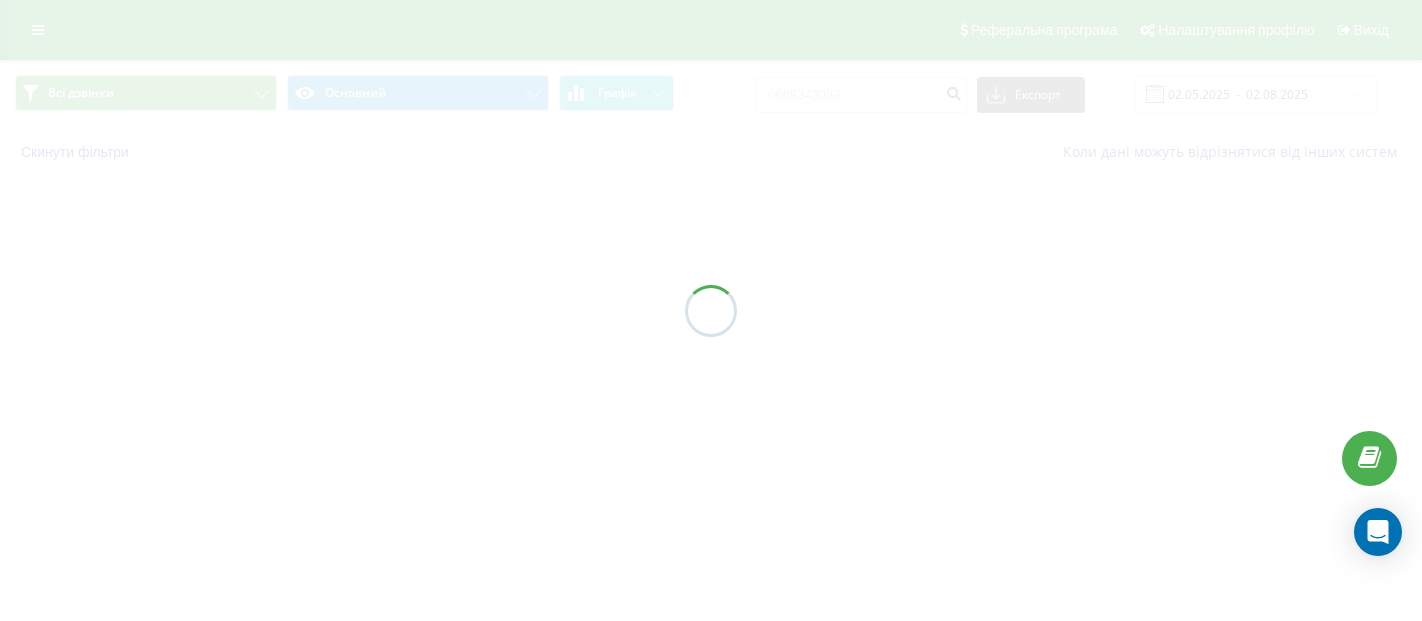 scroll, scrollTop: 0, scrollLeft: 0, axis: both 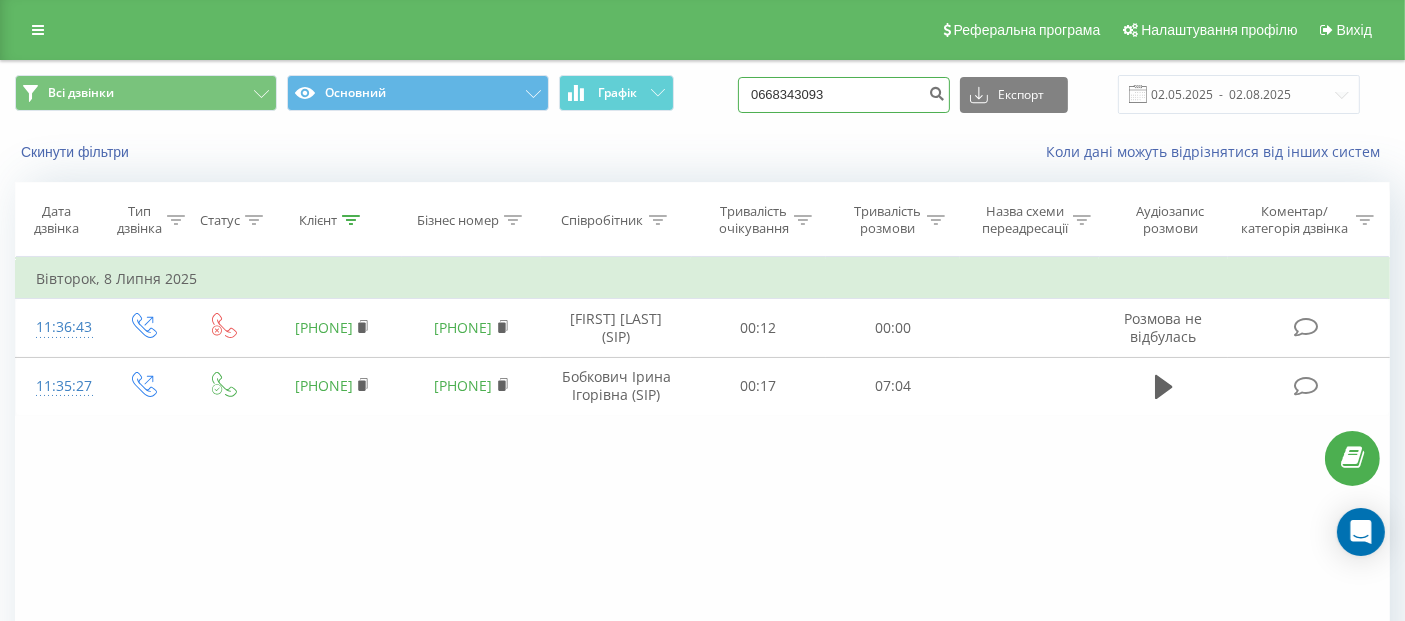 drag, startPoint x: 863, startPoint y: 109, endPoint x: 760, endPoint y: 110, distance: 103.00485 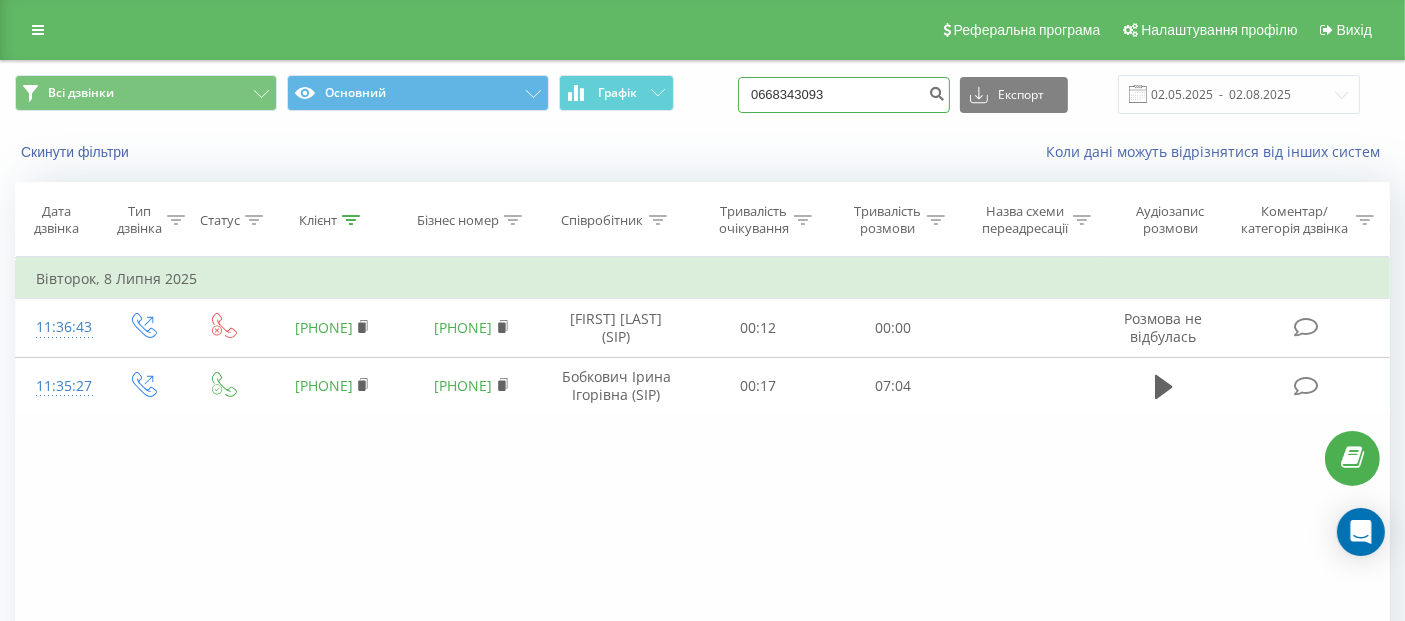 click on "0668343093" at bounding box center [844, 95] 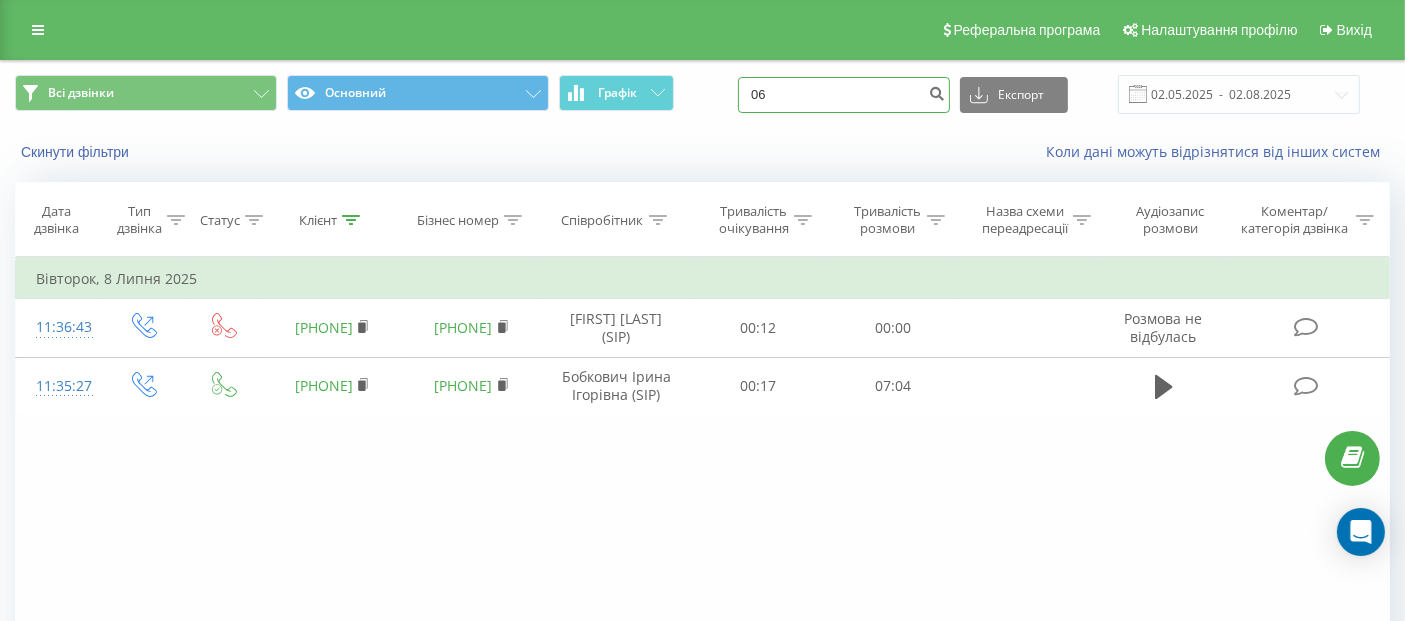 type on "0" 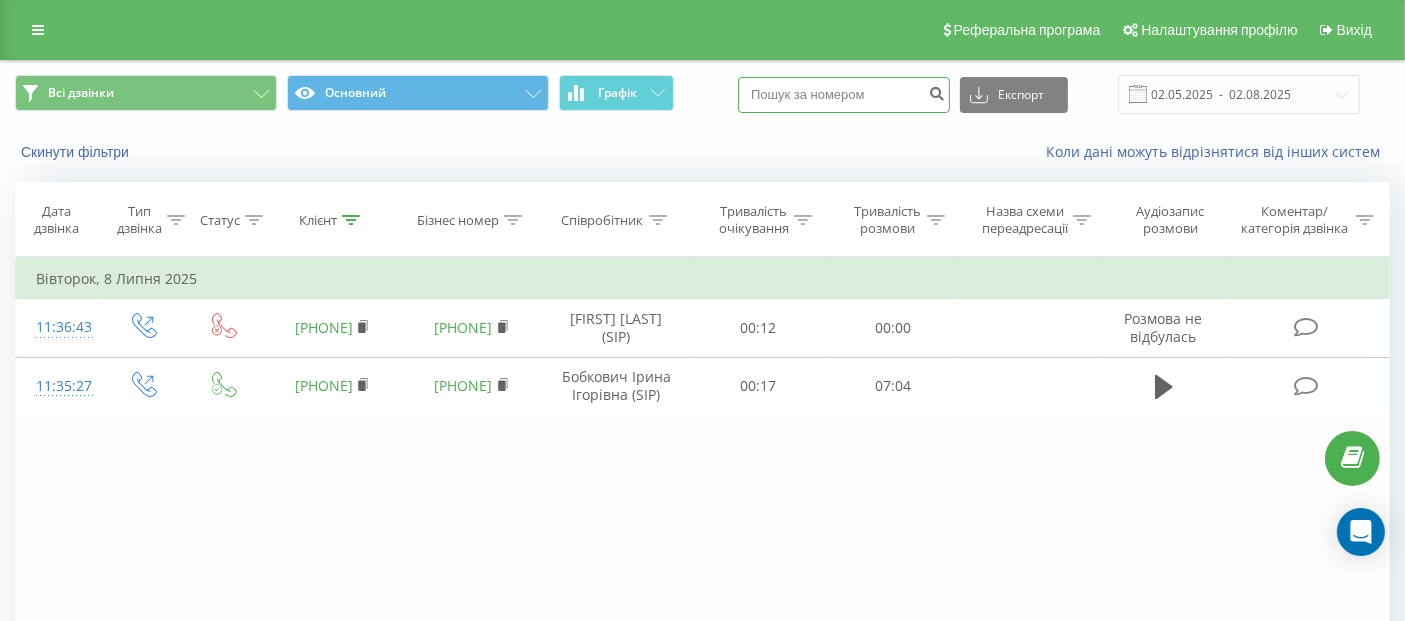 paste on "050 108 7980" 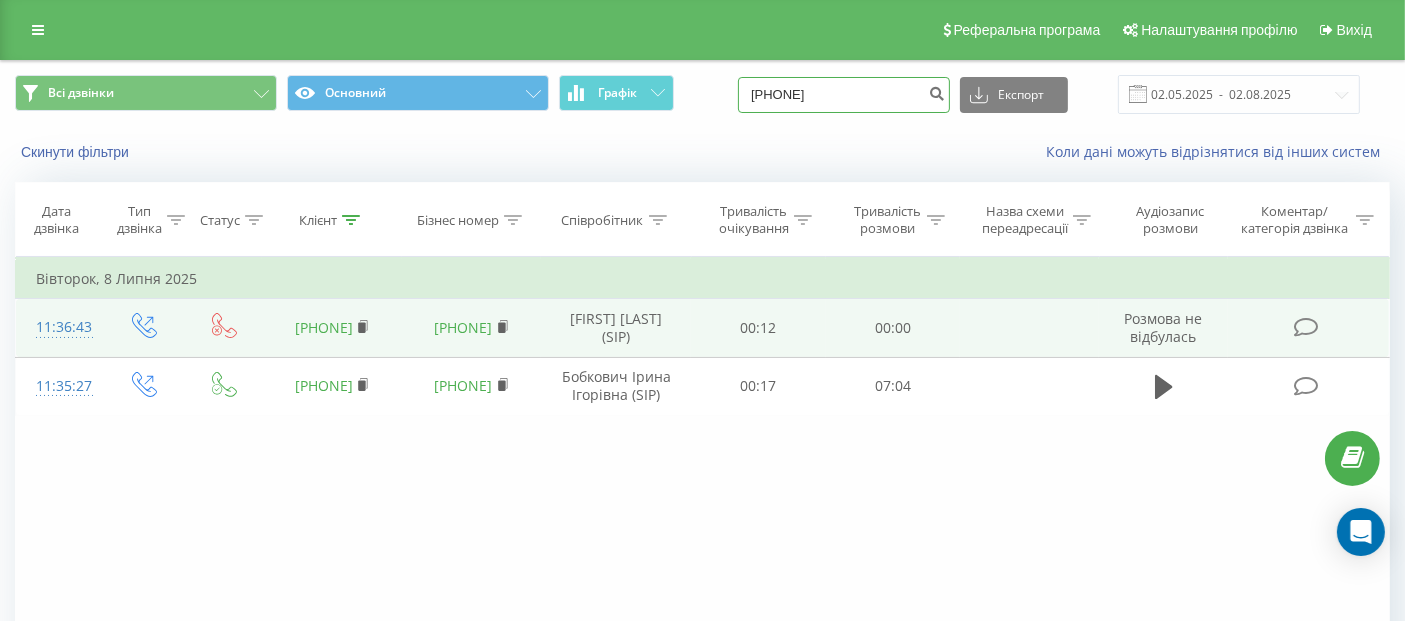 type on "050 108 7980" 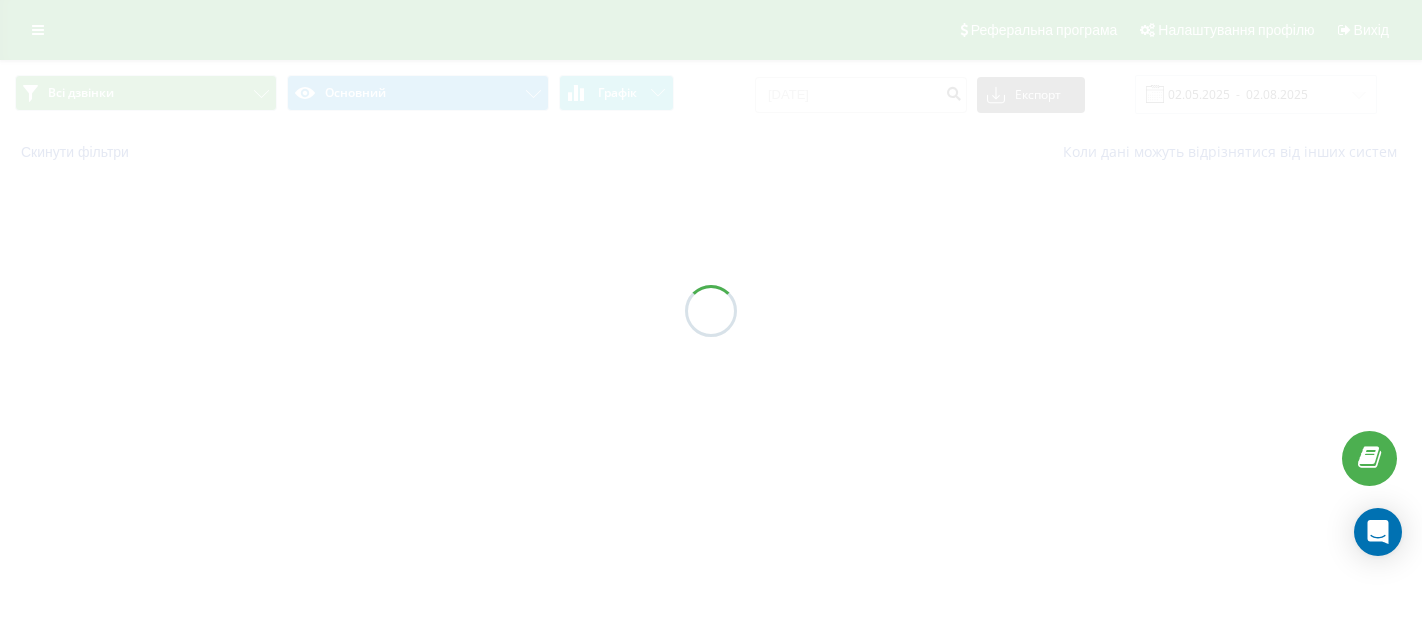 scroll, scrollTop: 0, scrollLeft: 0, axis: both 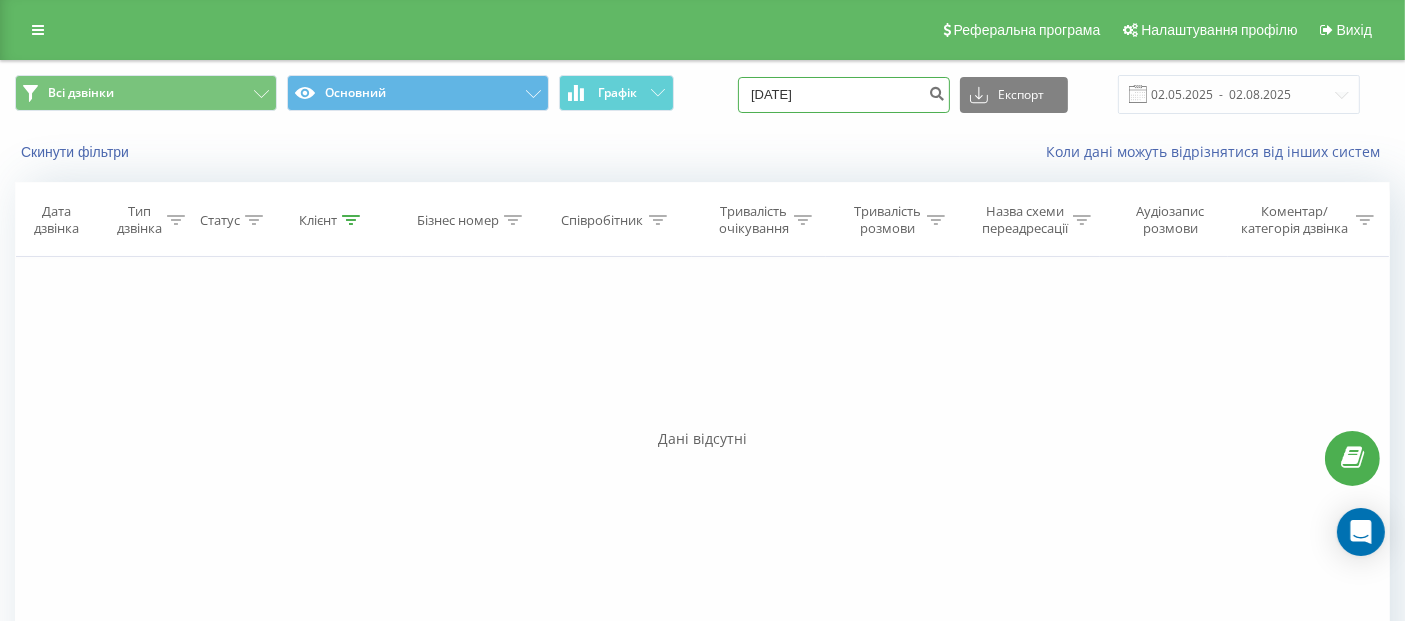click on "[DATE]" at bounding box center [844, 95] 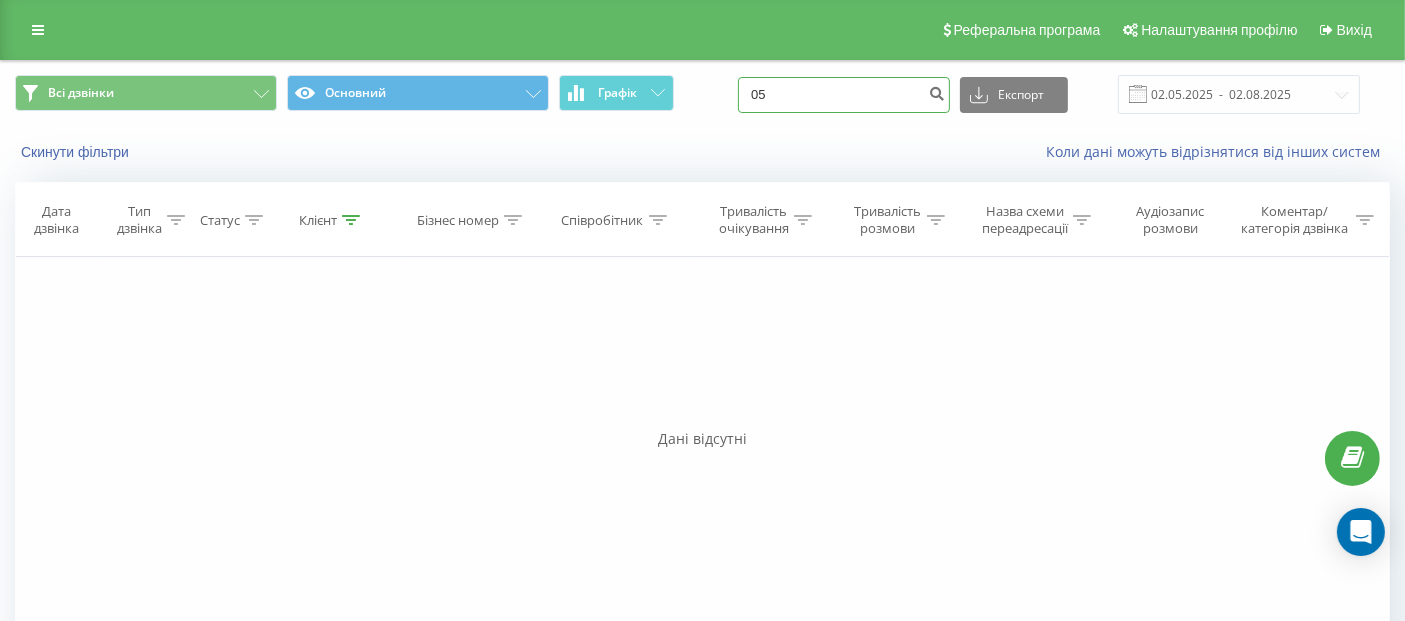 type on "0" 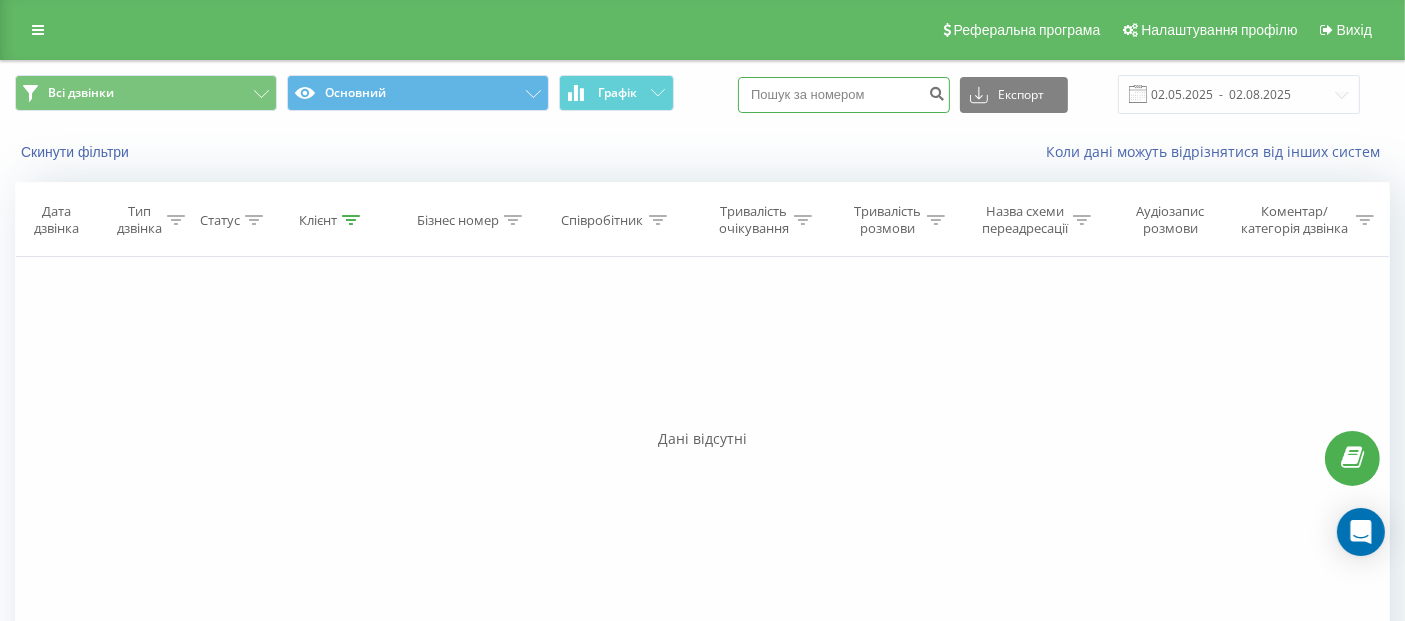 paste on "[DATE]" 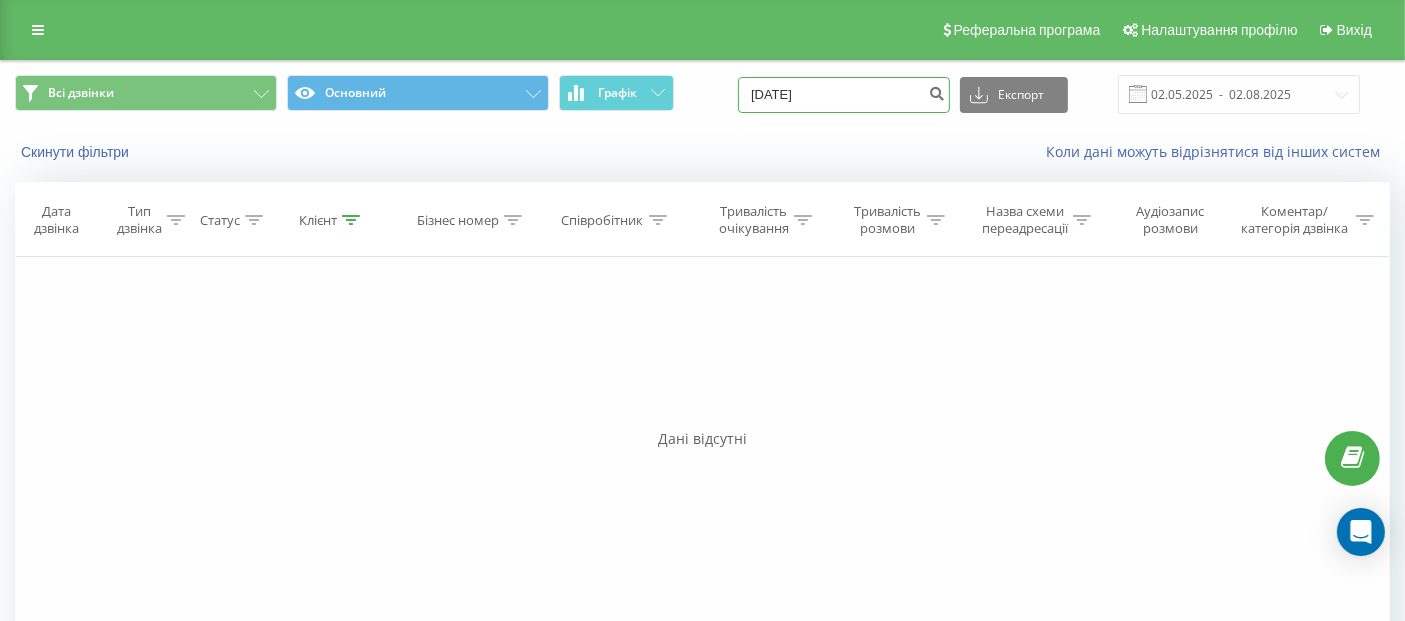 type on "050 108 7980" 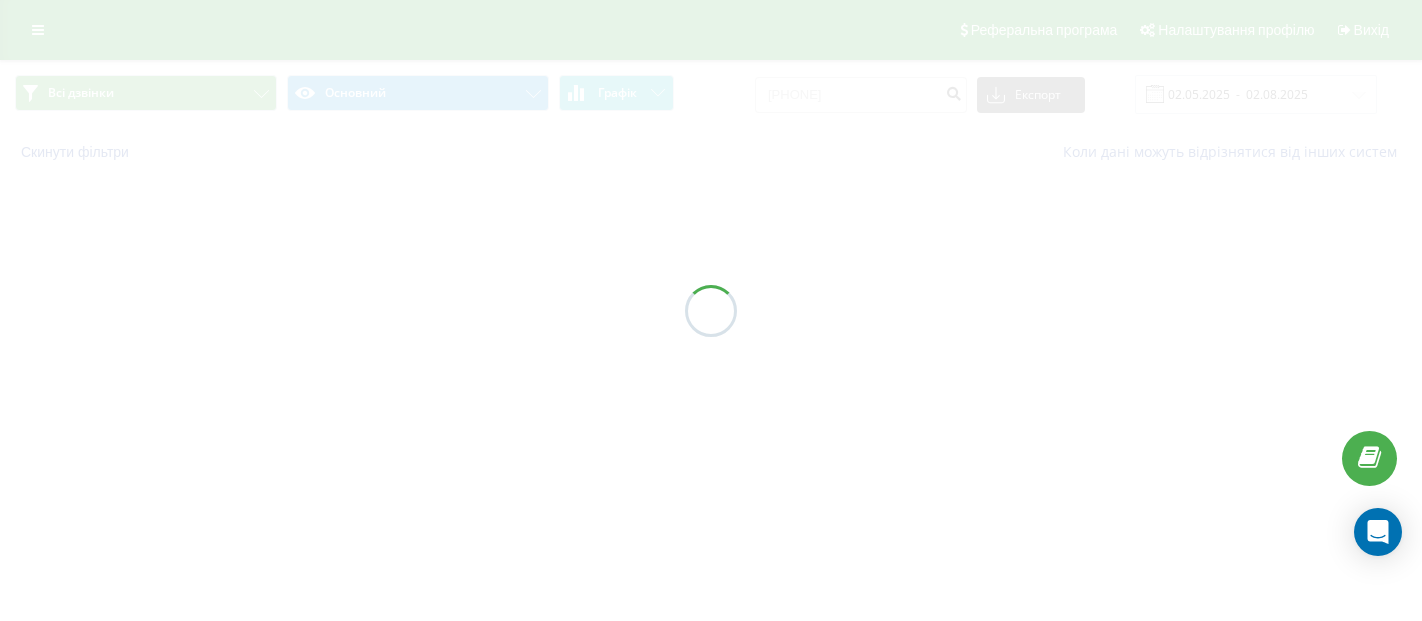 scroll, scrollTop: 0, scrollLeft: 0, axis: both 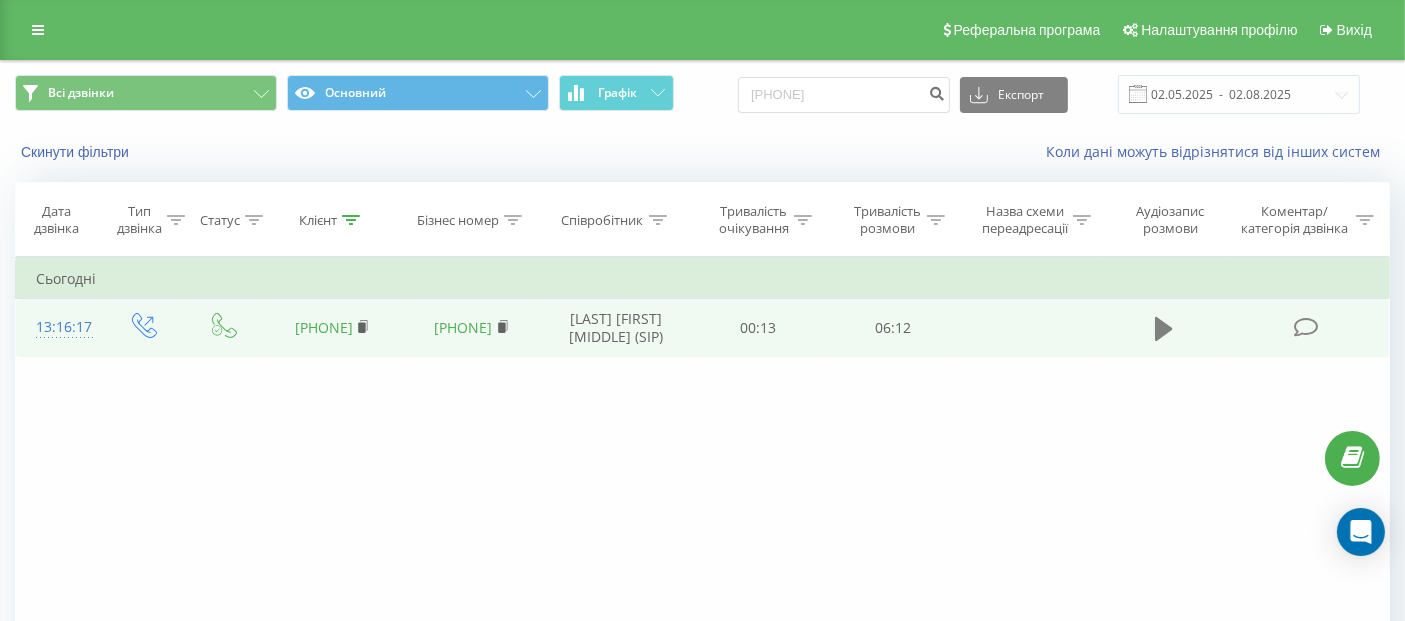 click at bounding box center [1164, 329] 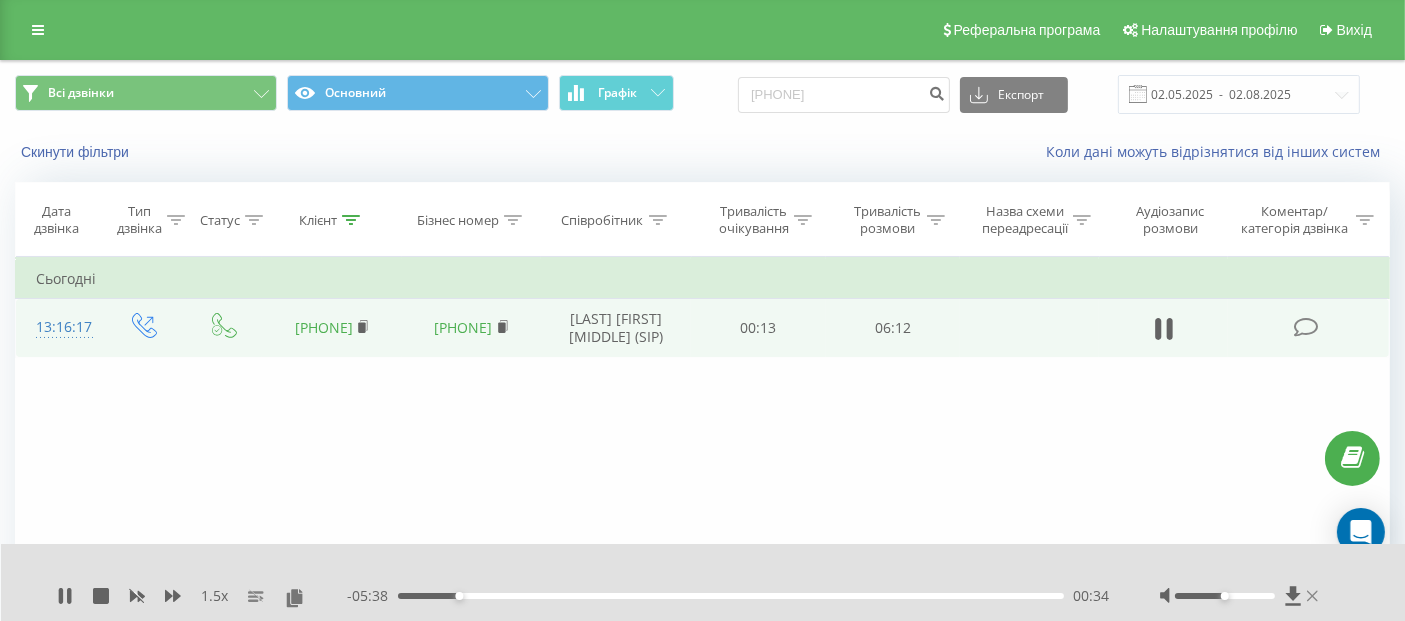 click 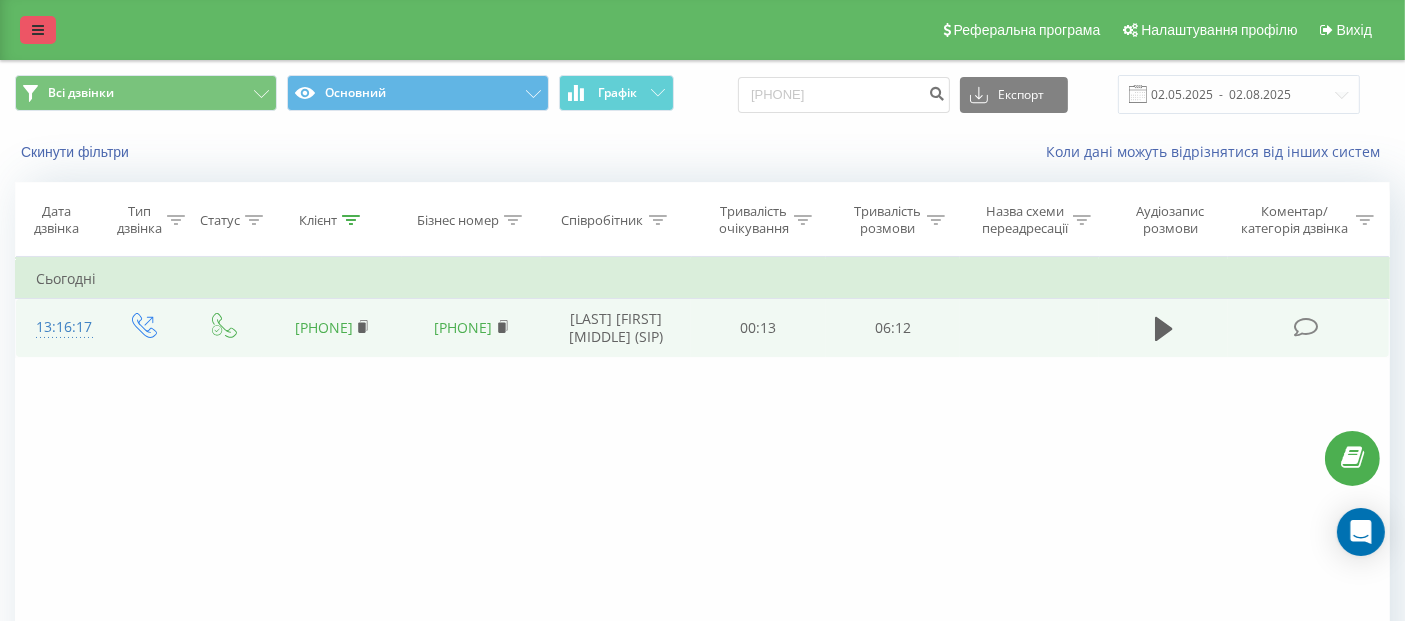 click at bounding box center (38, 30) 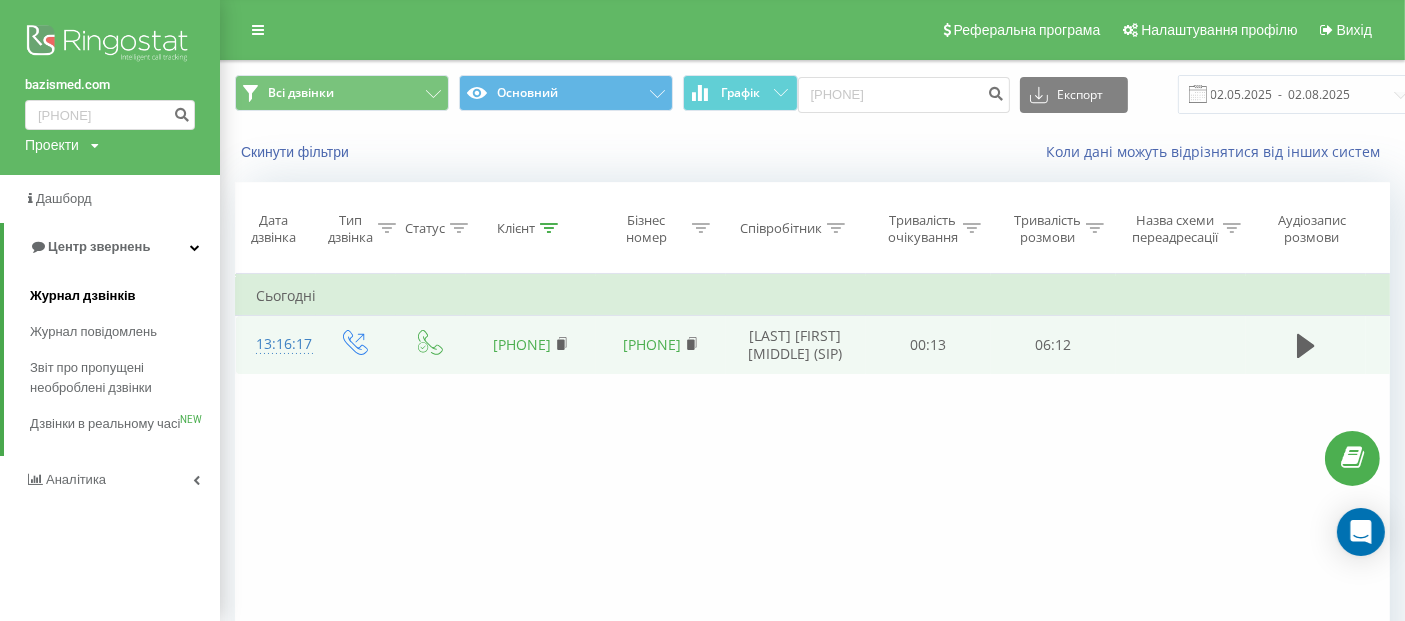 click on "Журнал дзвінків" at bounding box center [83, 296] 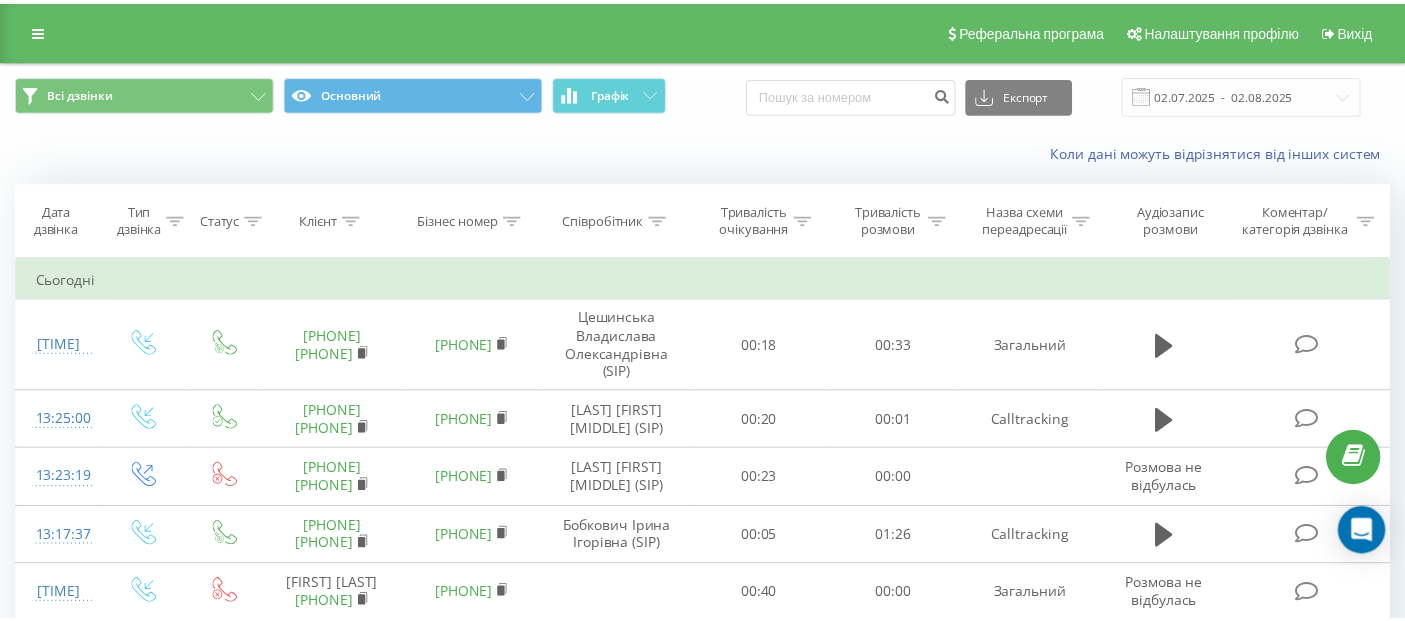 scroll, scrollTop: 0, scrollLeft: 0, axis: both 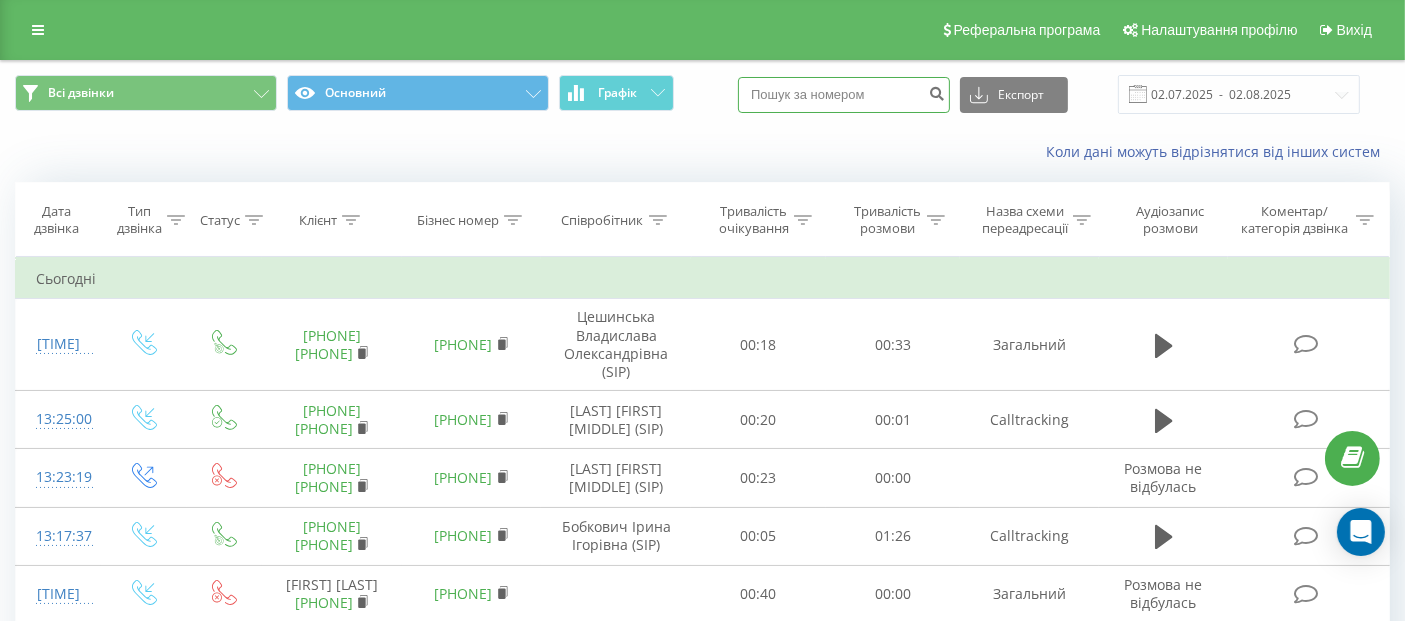 click at bounding box center [844, 95] 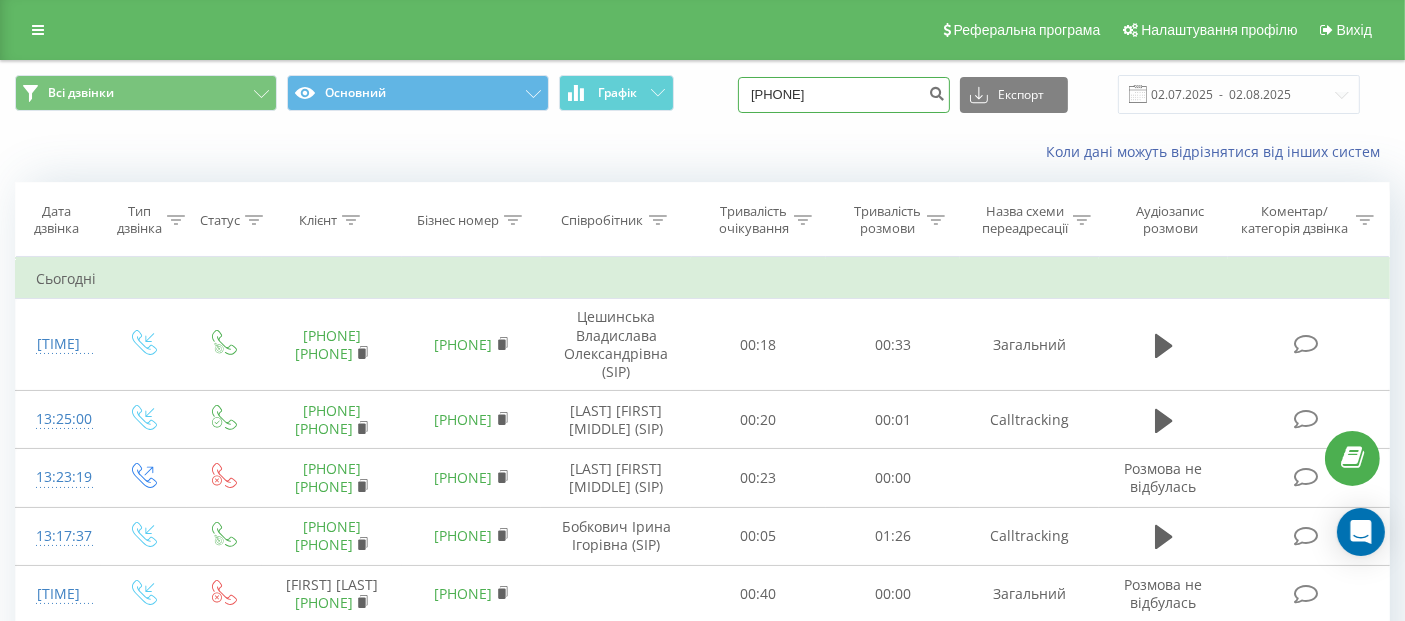 type on "[PHONE]" 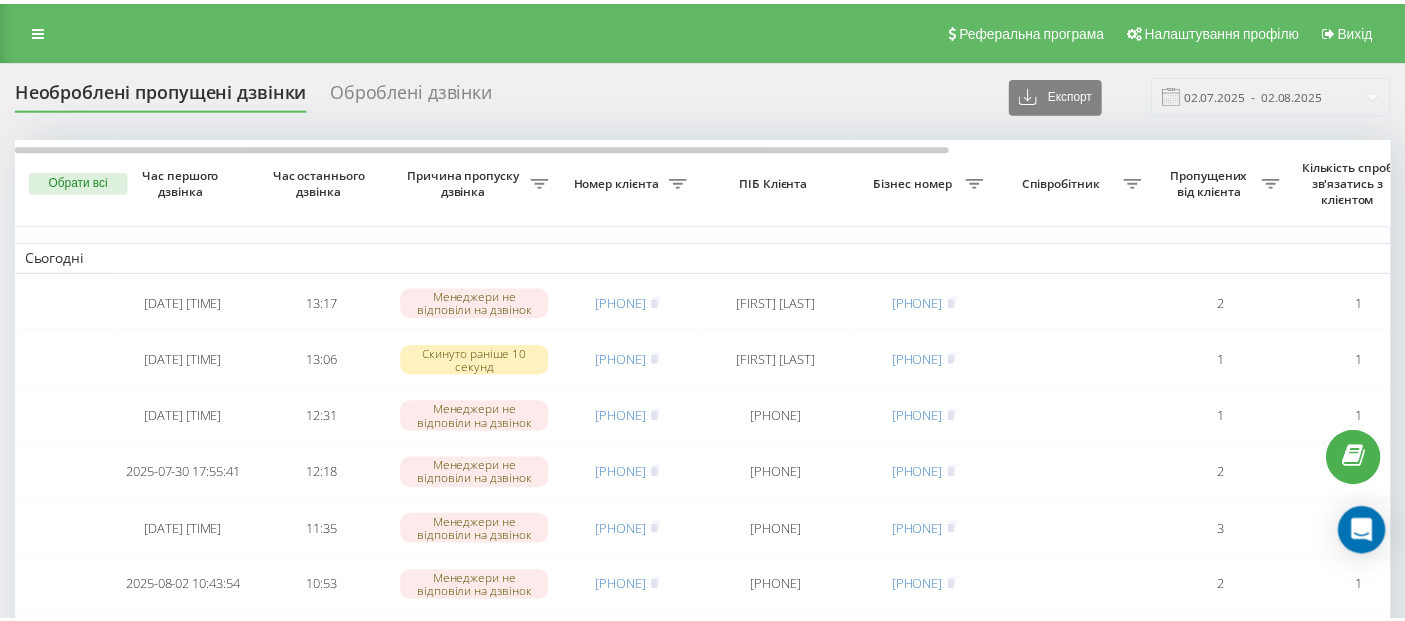 scroll, scrollTop: 0, scrollLeft: 0, axis: both 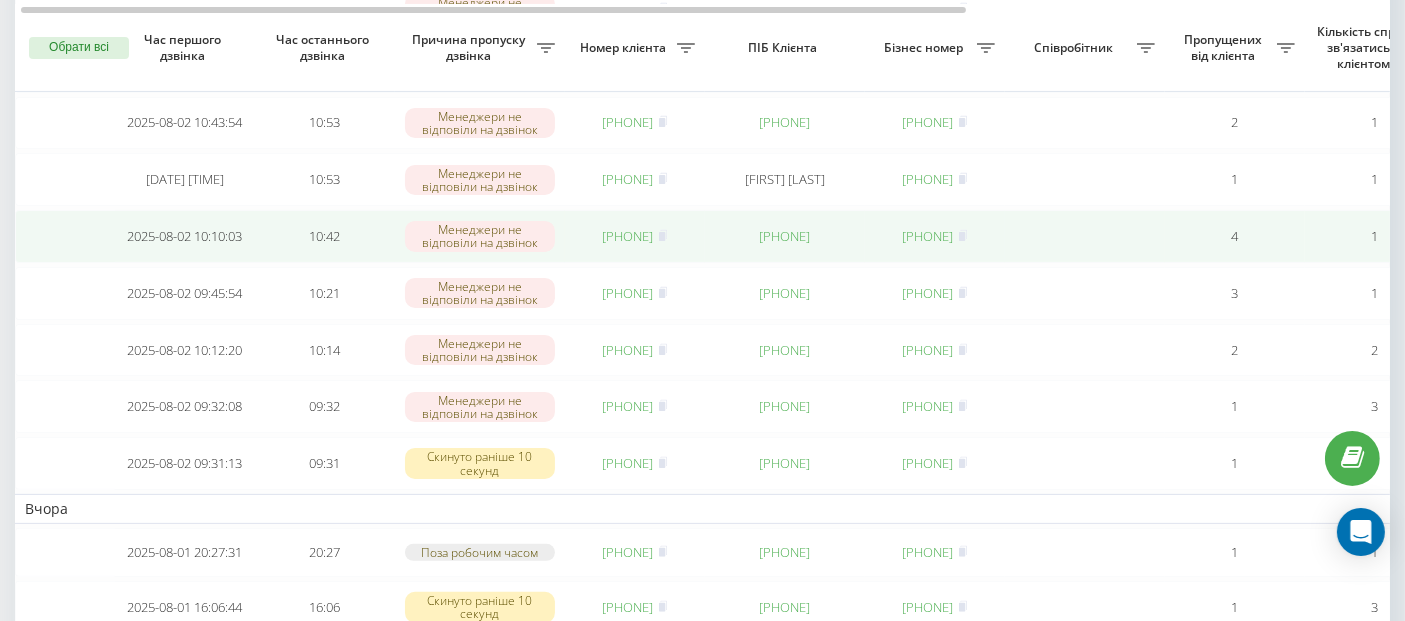click on "380967138907" at bounding box center [628, 236] 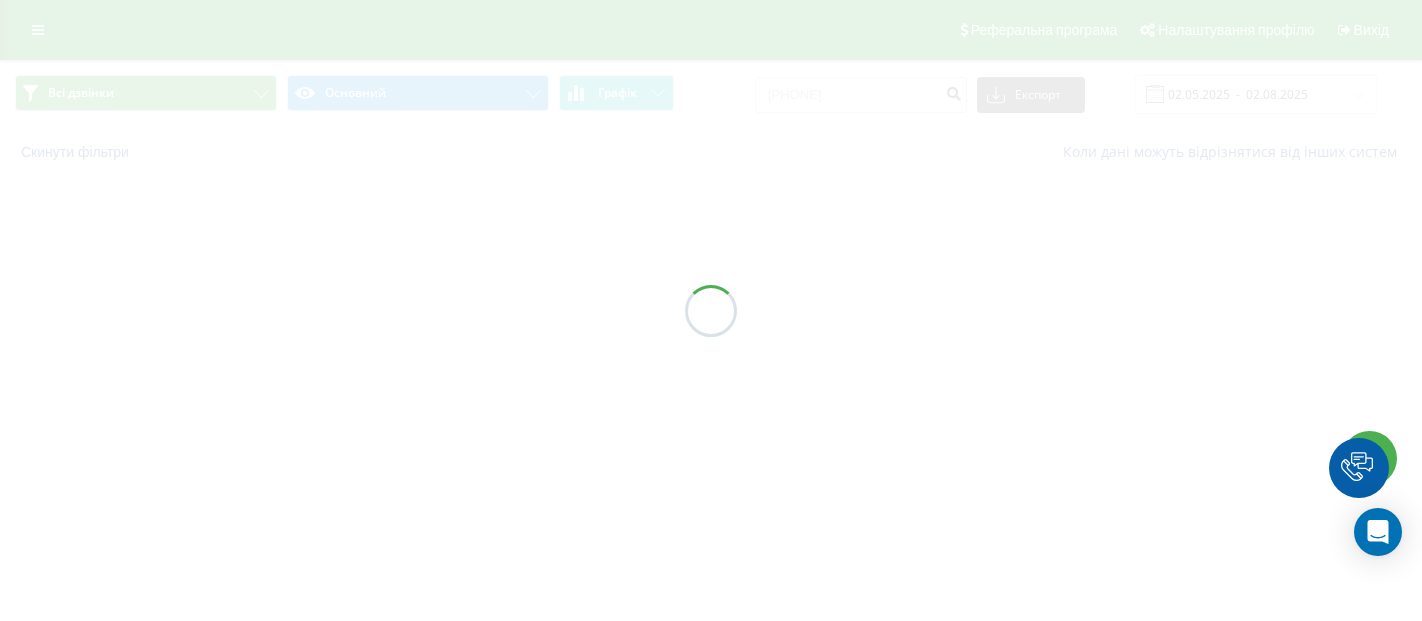 scroll, scrollTop: 0, scrollLeft: 0, axis: both 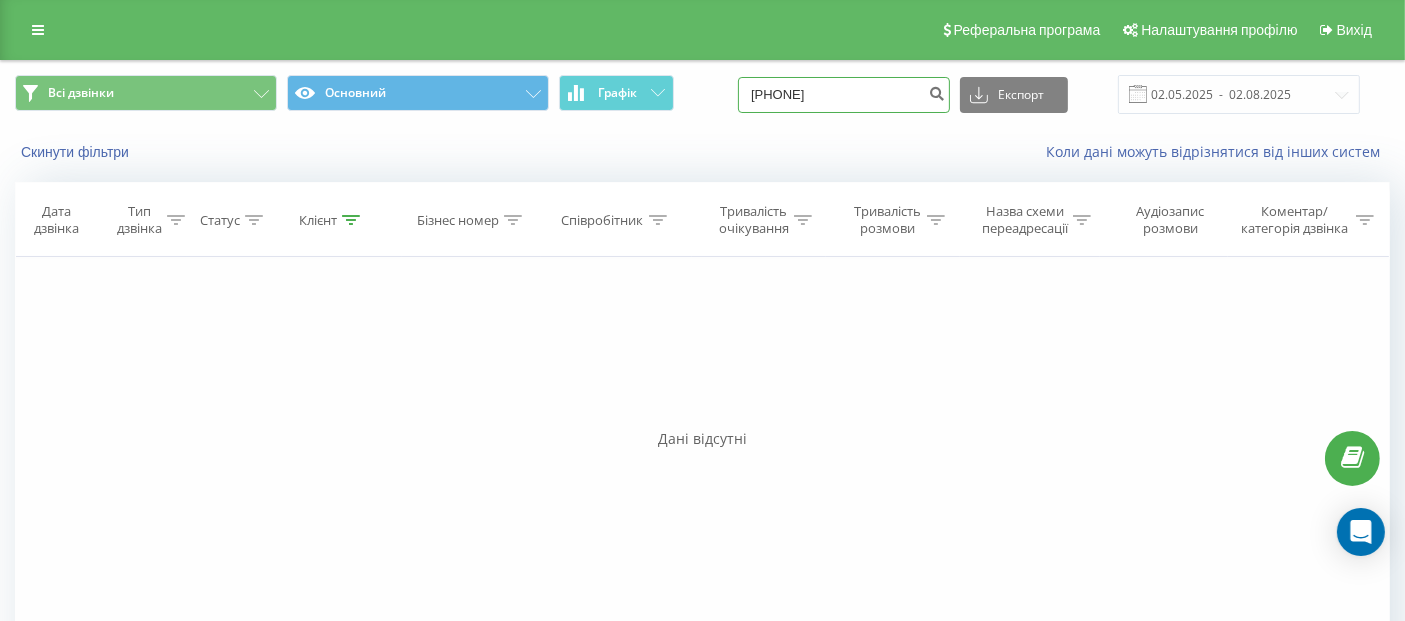 click on "[PHONE]" at bounding box center (844, 95) 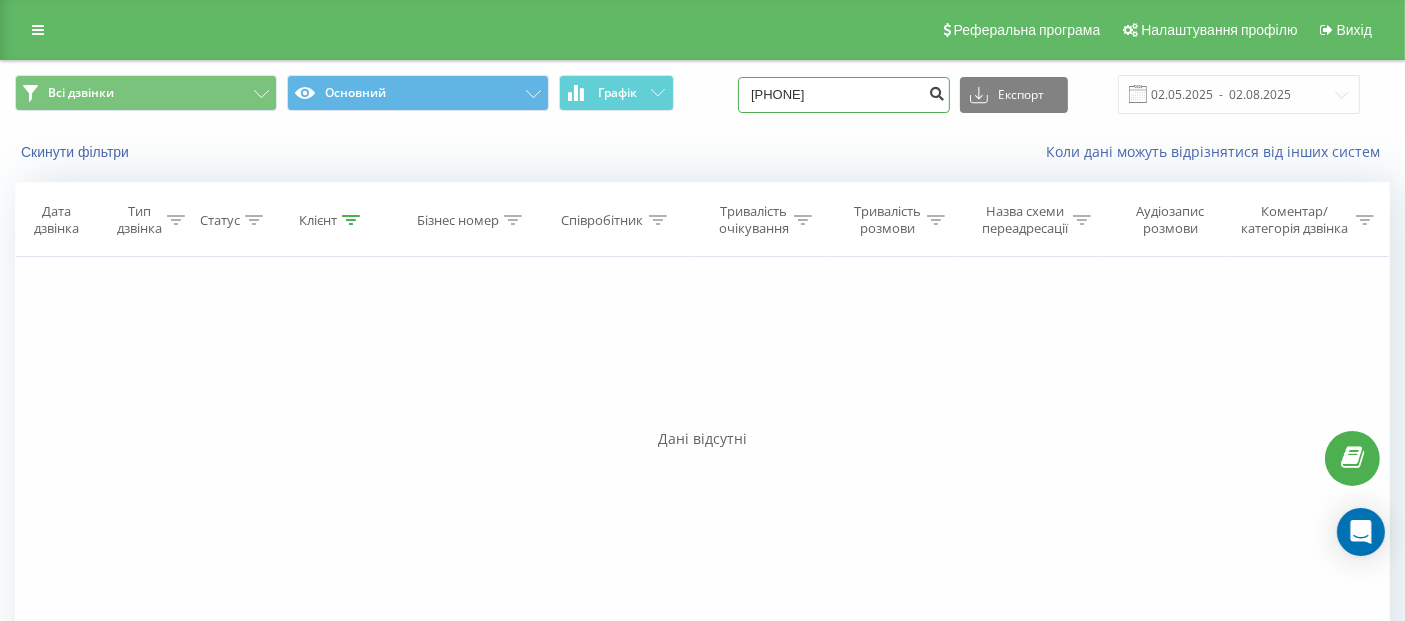 type on "[PHONE]" 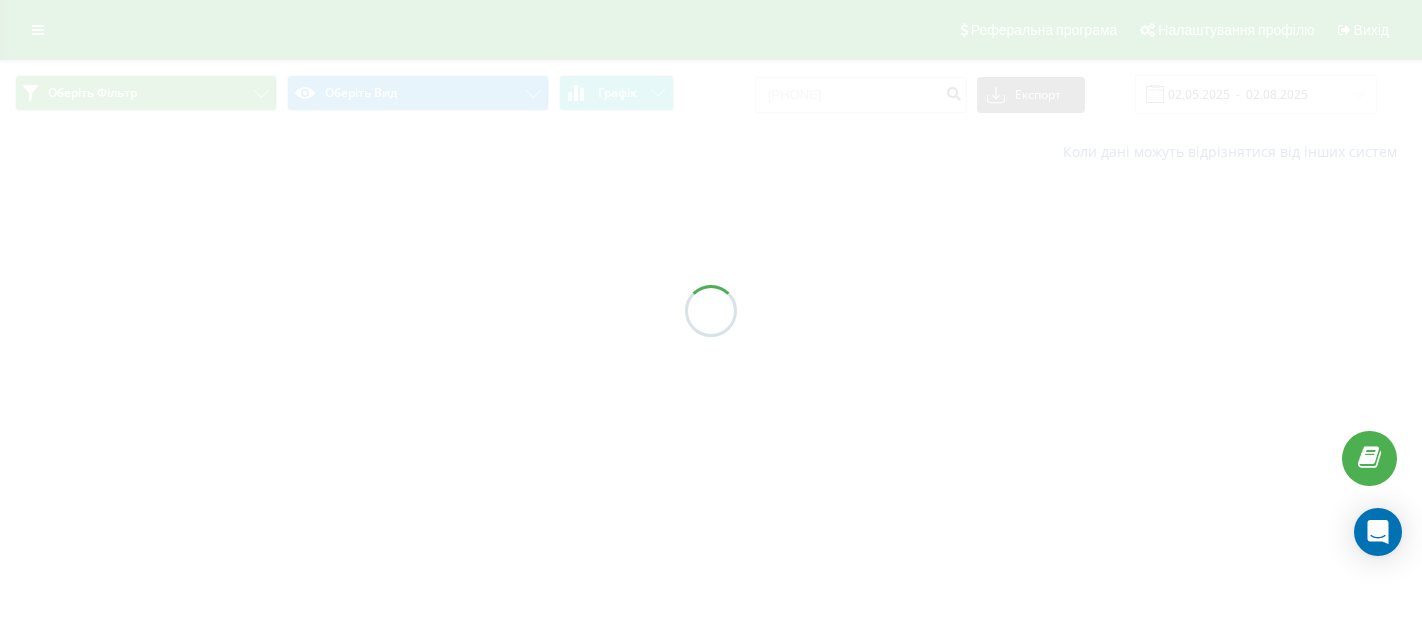 scroll, scrollTop: 0, scrollLeft: 0, axis: both 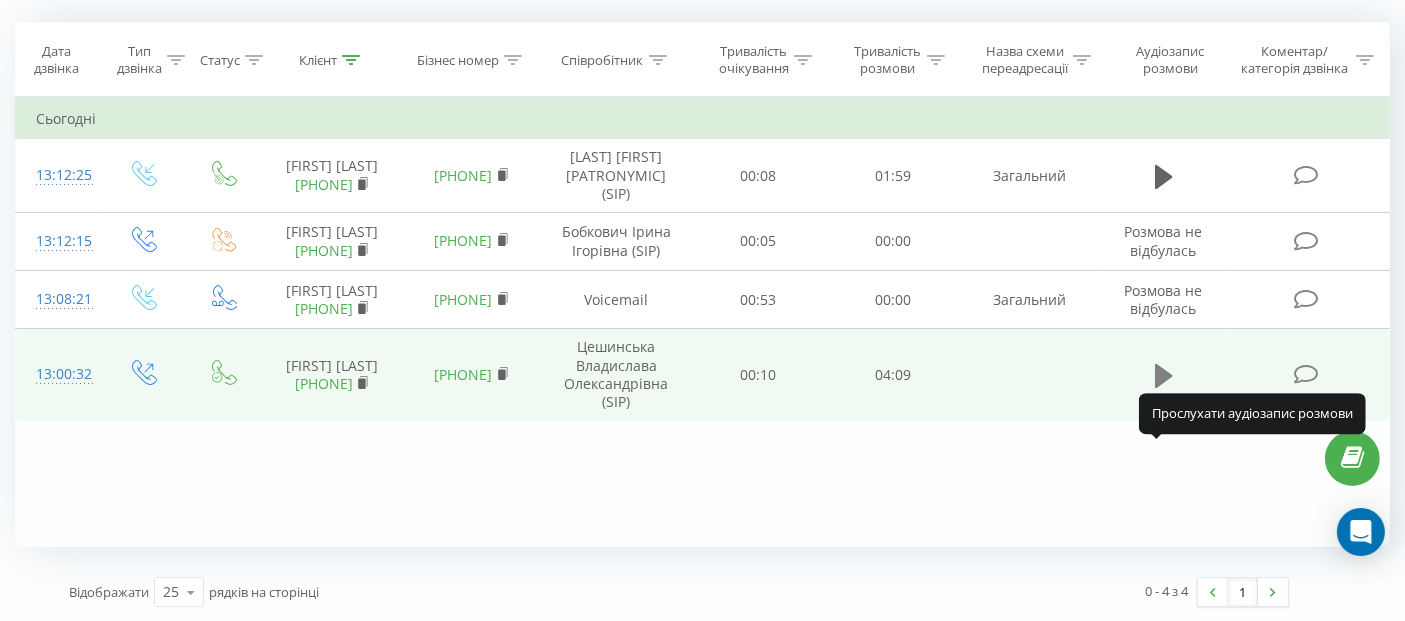 click at bounding box center (1164, 376) 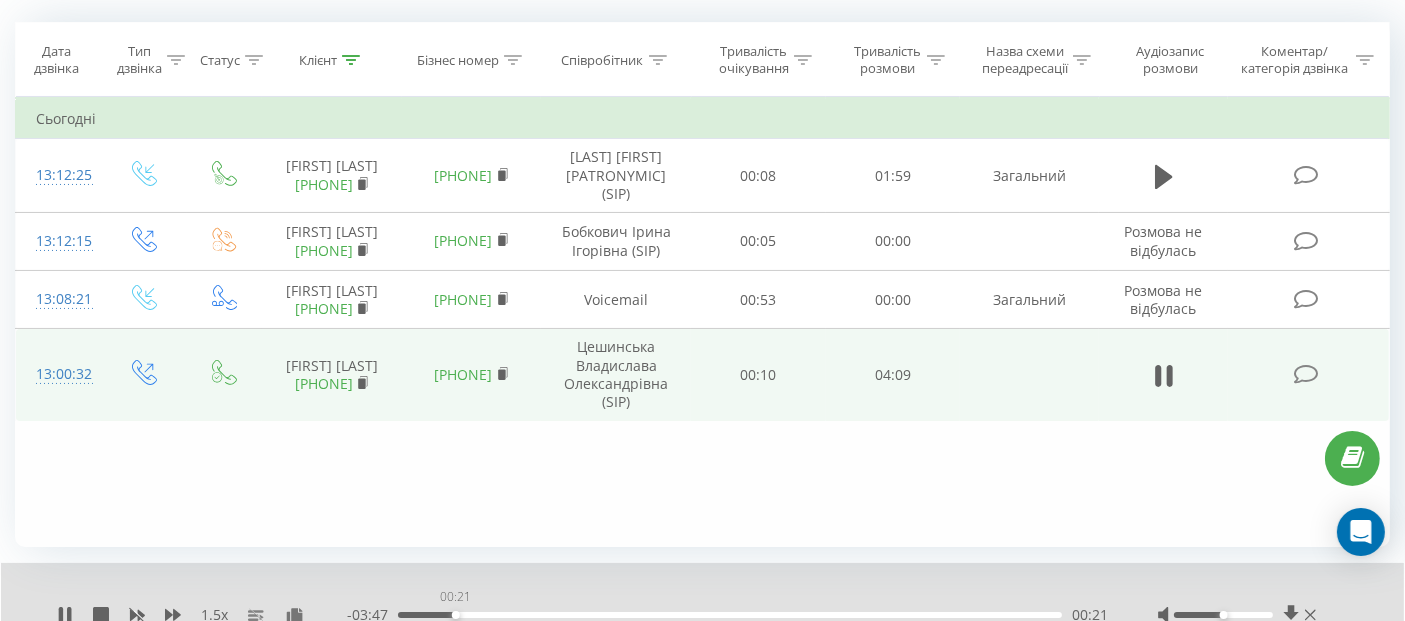 click on "00:21" at bounding box center (730, 615) 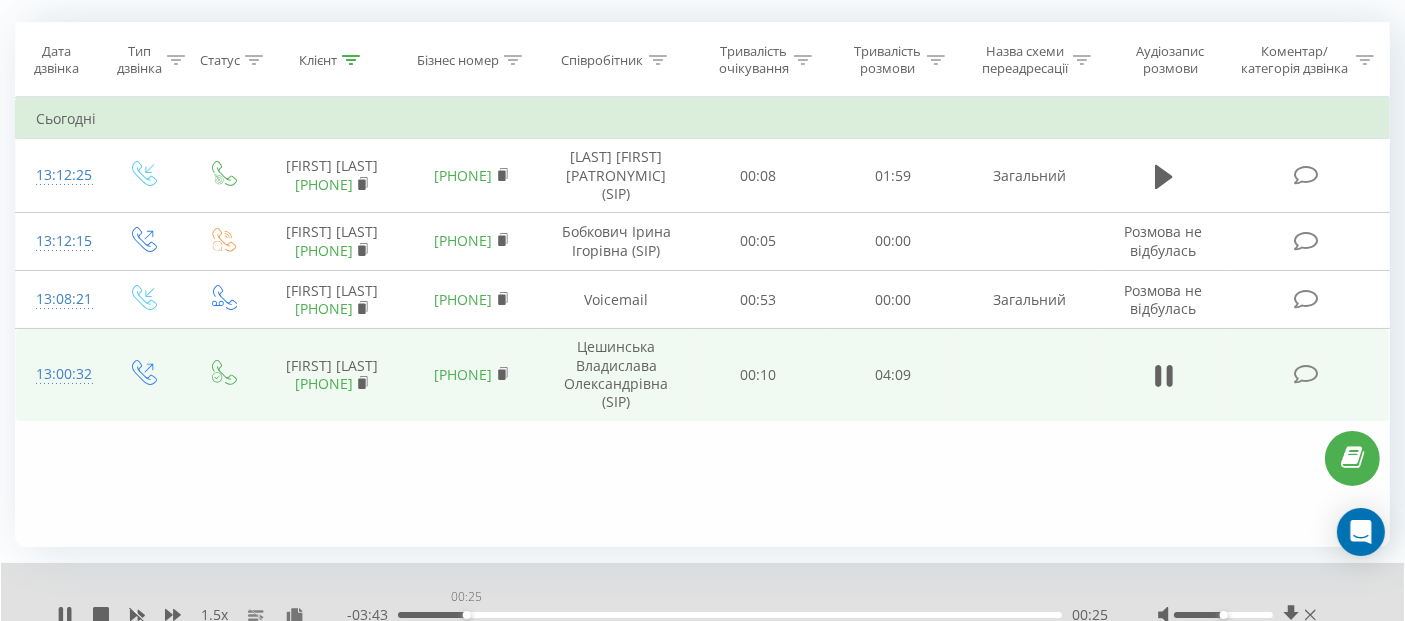 click on "00:25" at bounding box center [730, 615] 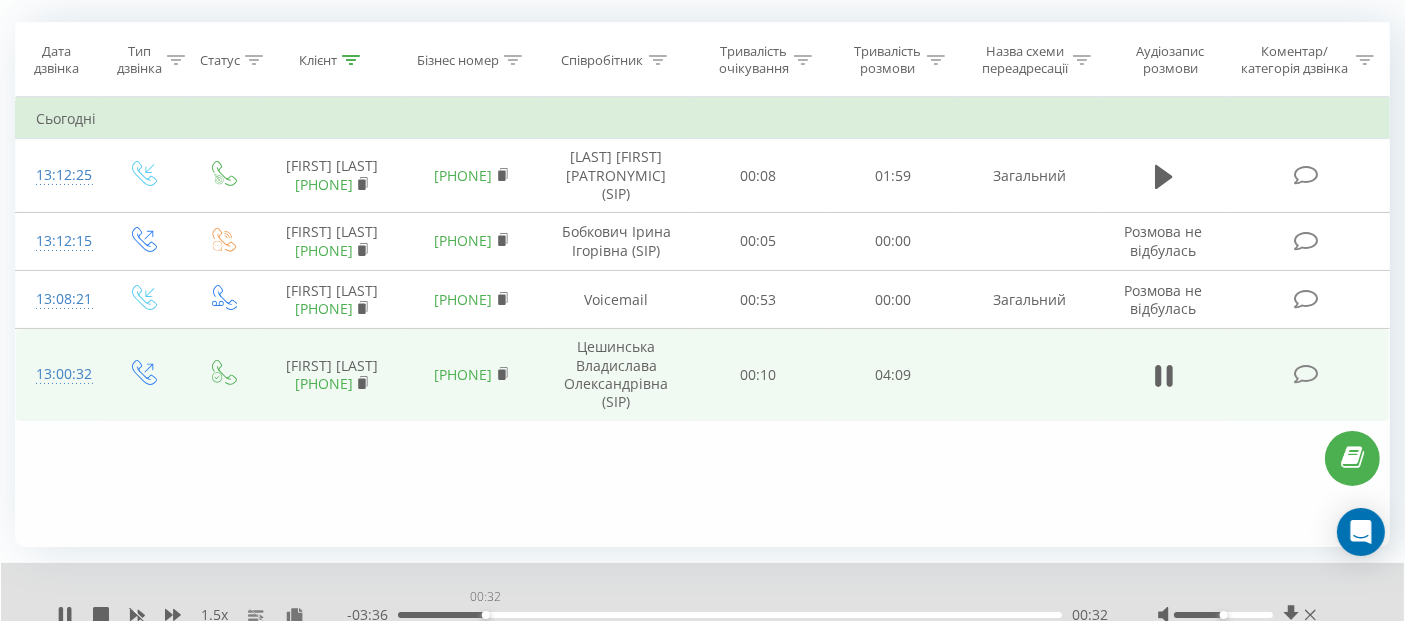 click on "00:32" at bounding box center (730, 615) 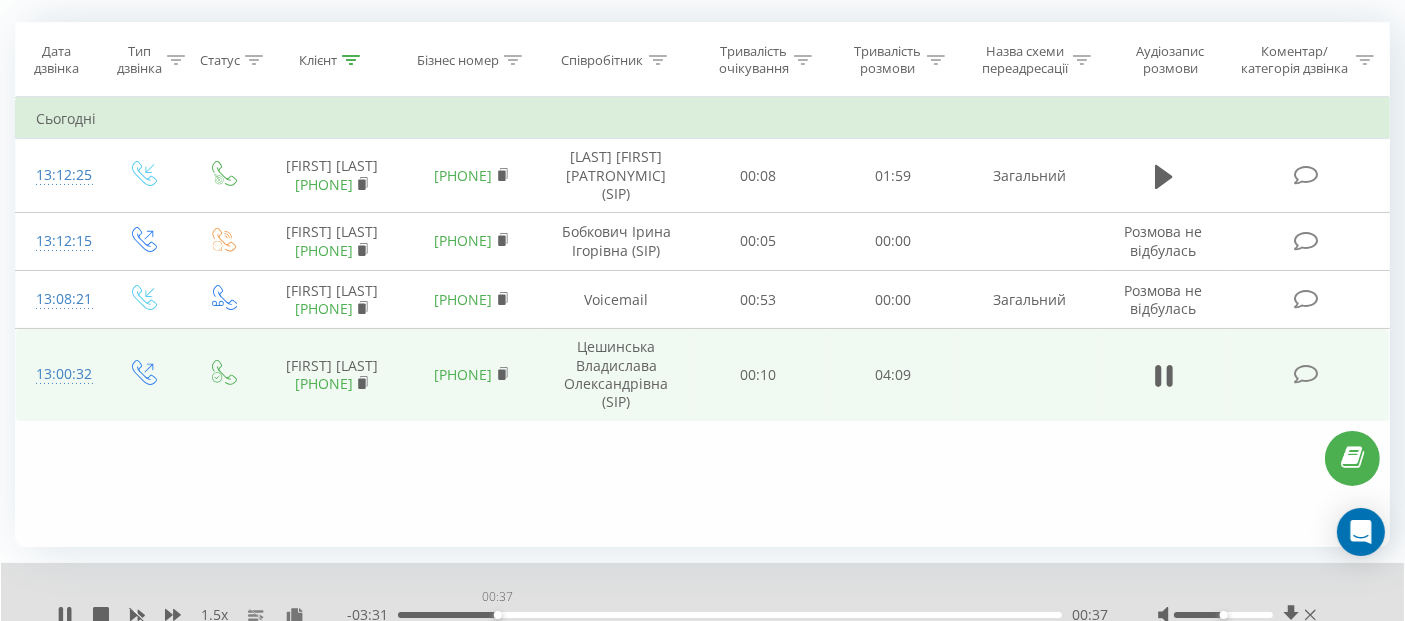 click on "00:37" at bounding box center [730, 615] 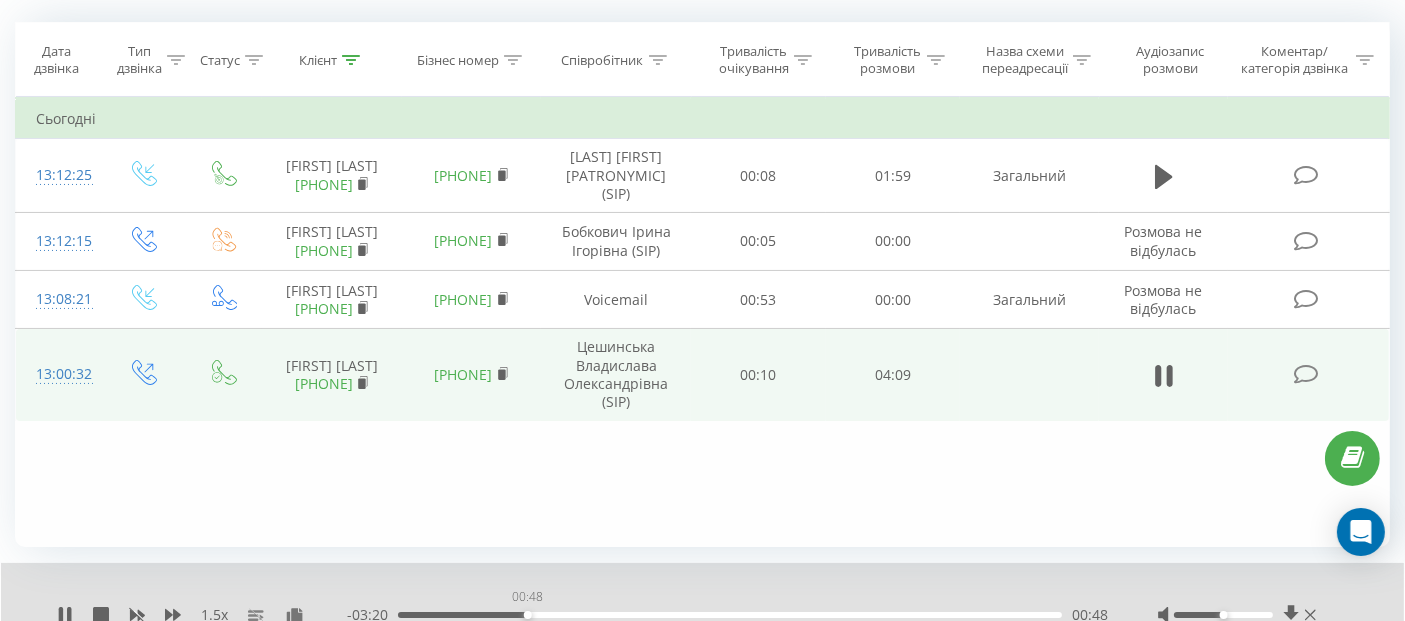 click on "00:48" at bounding box center [730, 615] 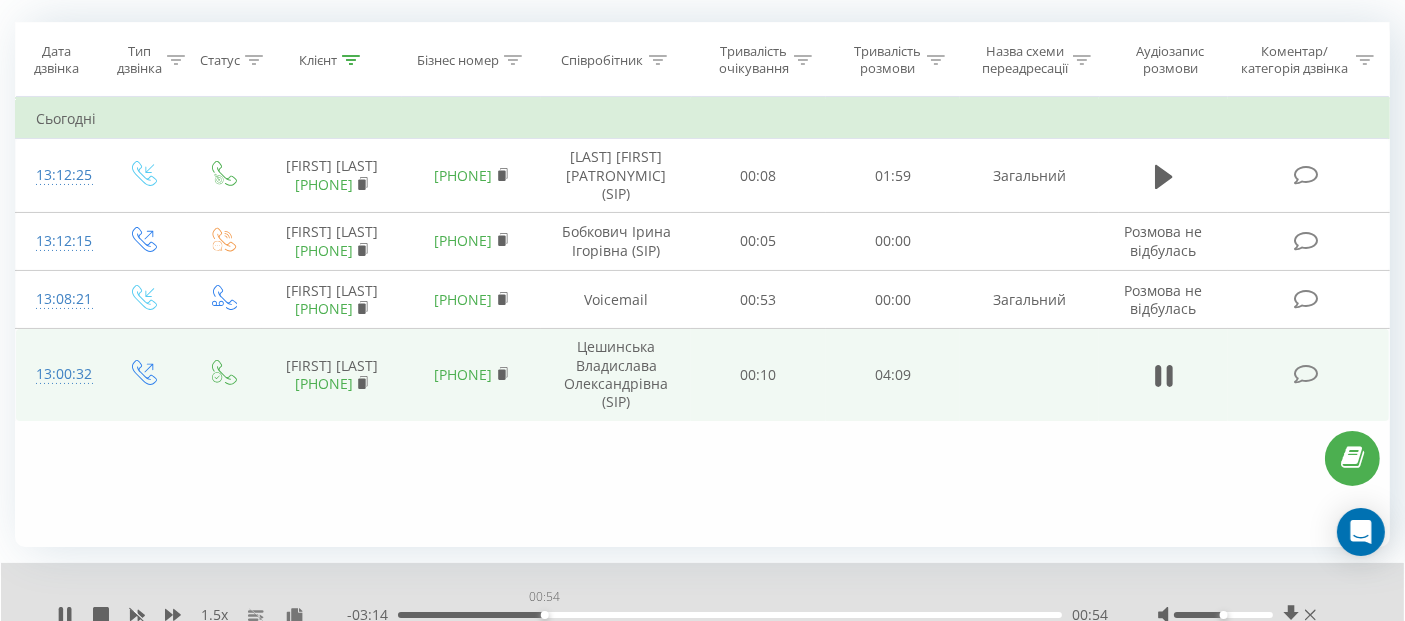 click on "00:54" at bounding box center [730, 615] 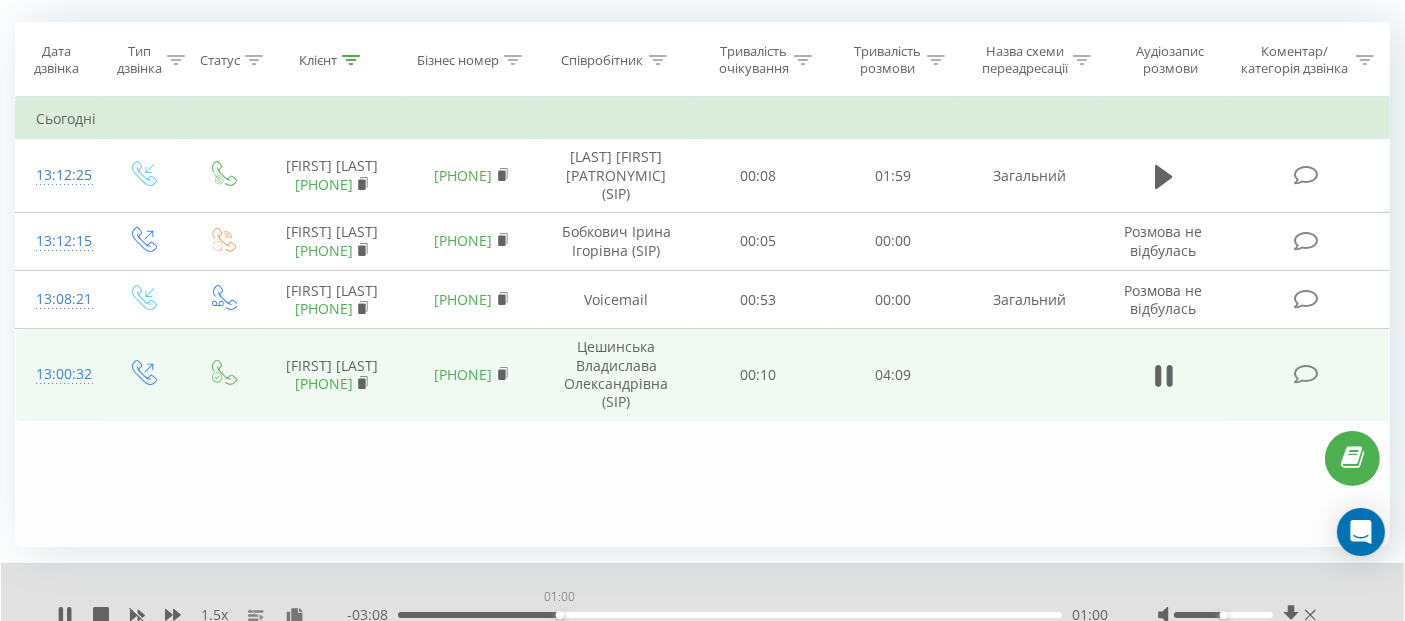 click on "01:00" at bounding box center [730, 615] 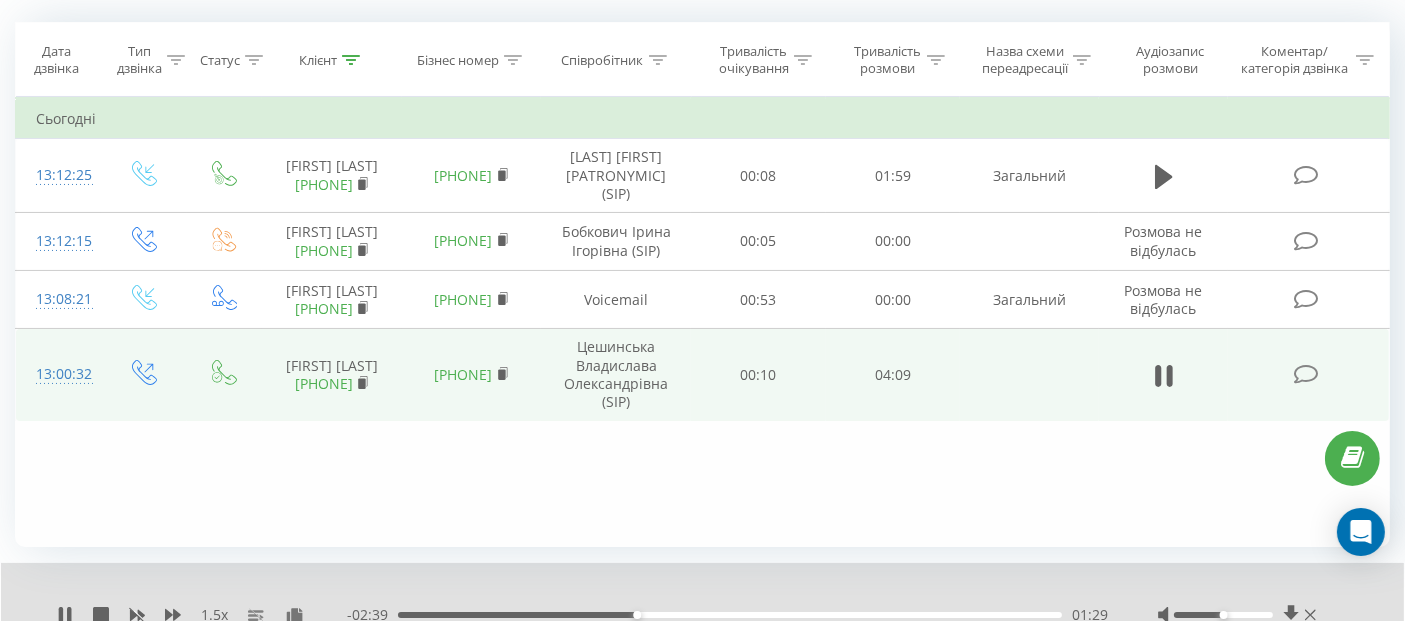 click on "1.5 x" at bounding box center [202, 615] 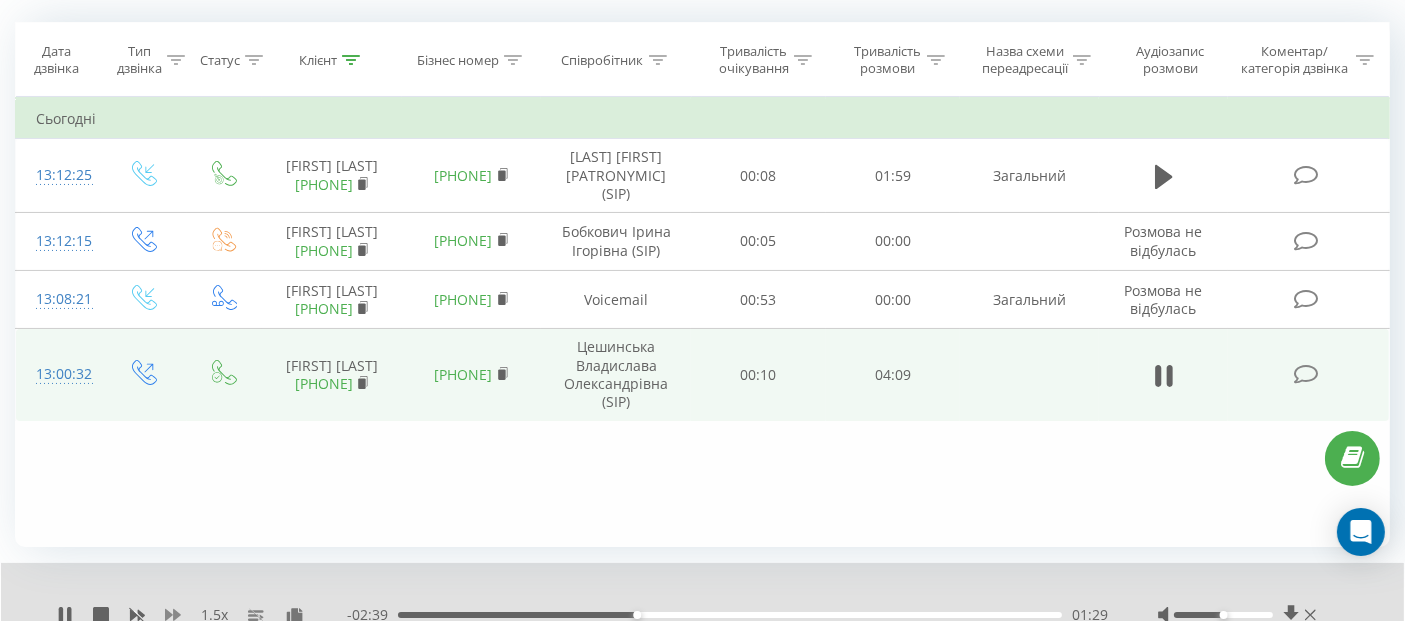 click 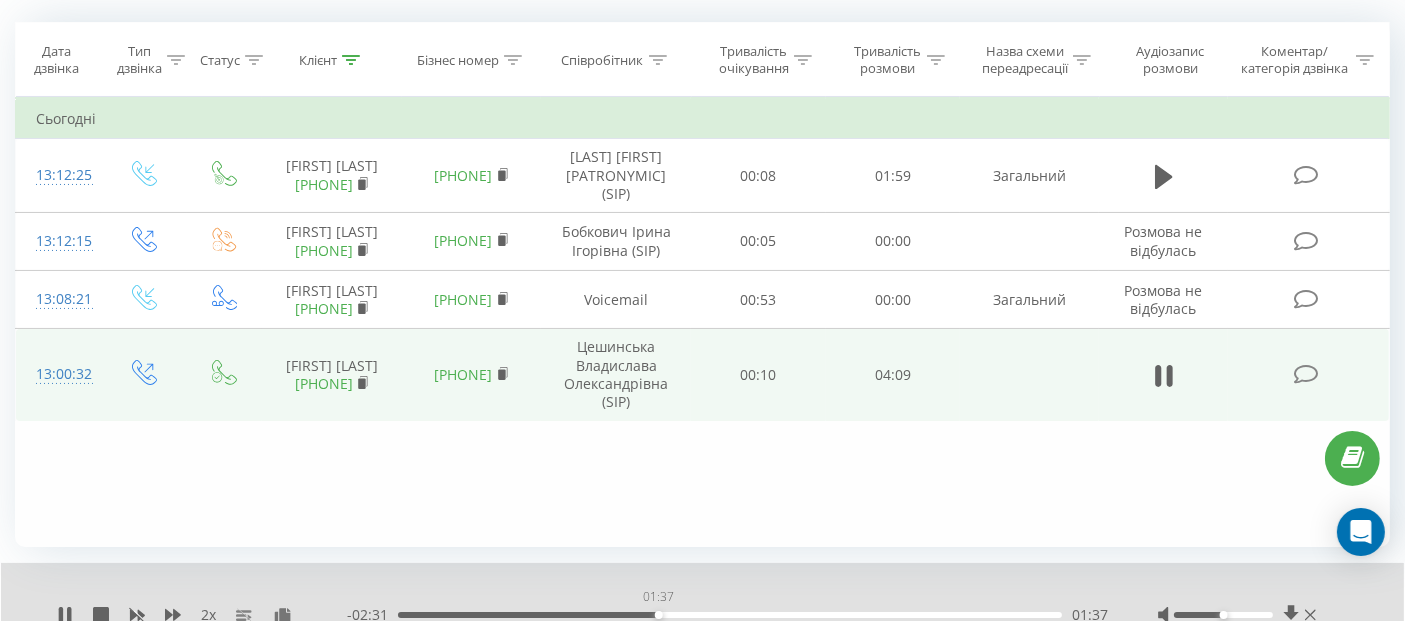click on "01:37" at bounding box center [659, 615] 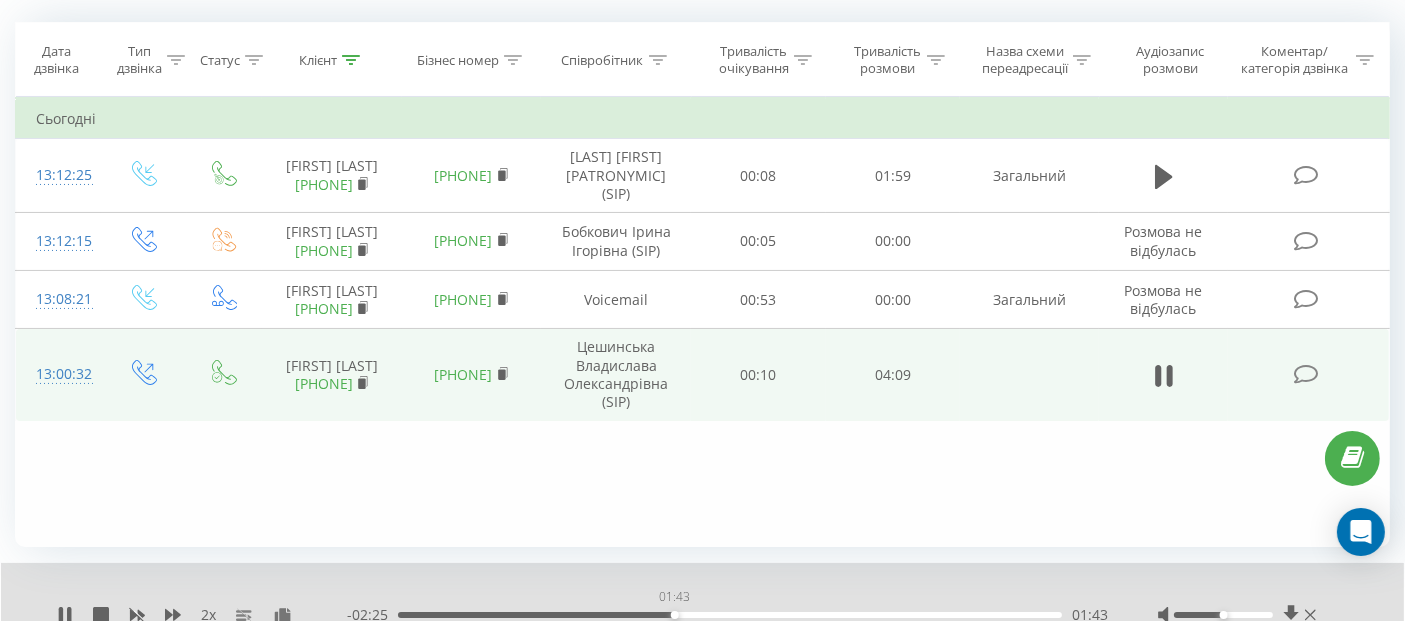drag, startPoint x: 658, startPoint y: 614, endPoint x: 674, endPoint y: 612, distance: 16.124516 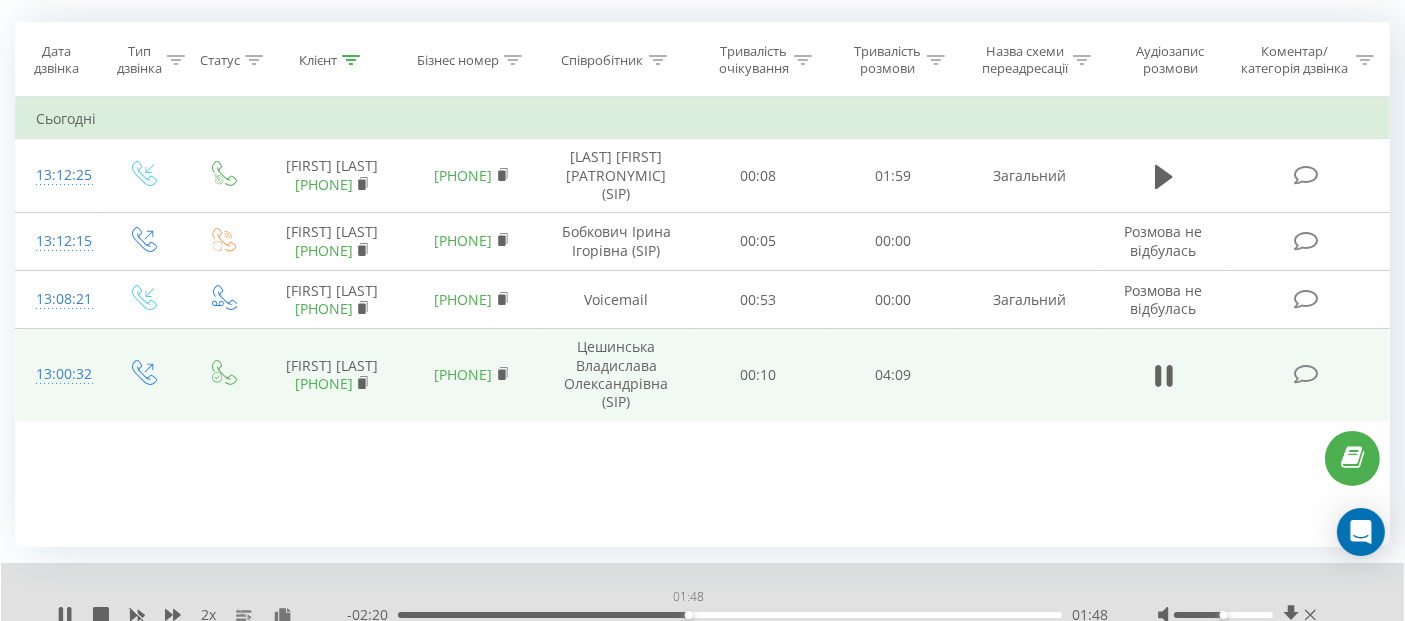 click on "01:48" at bounding box center (689, 615) 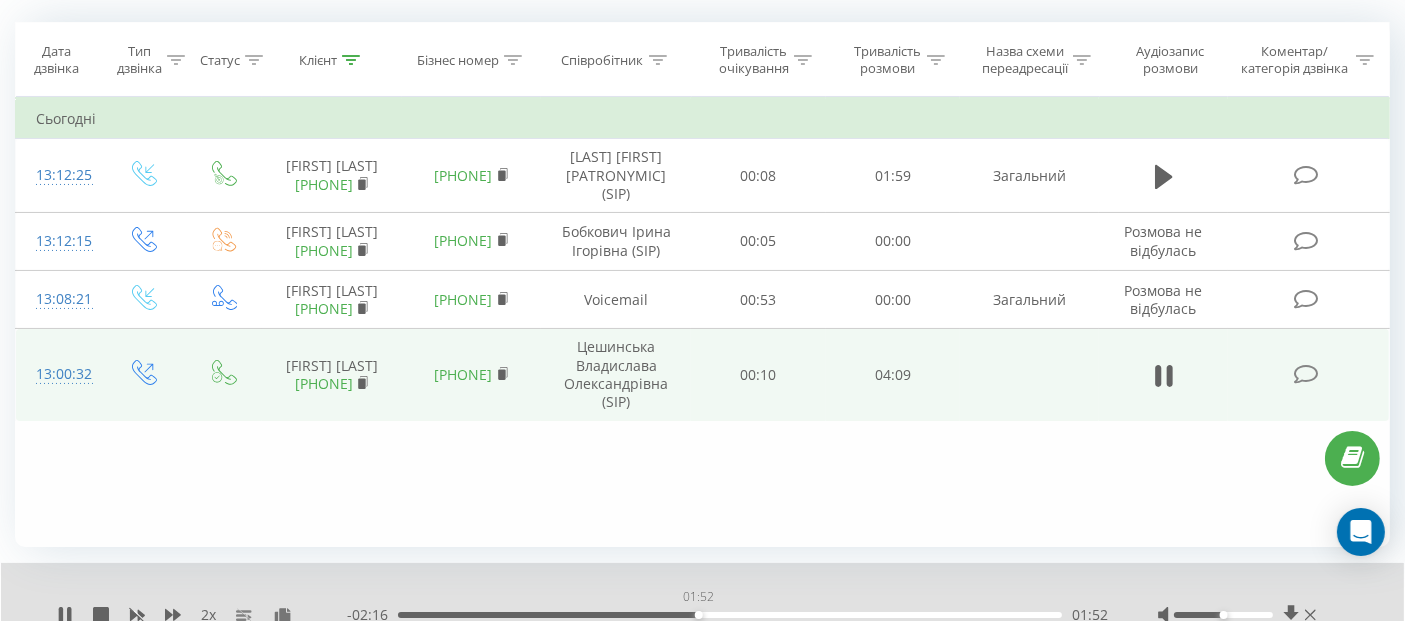 click on "01:52" at bounding box center (730, 615) 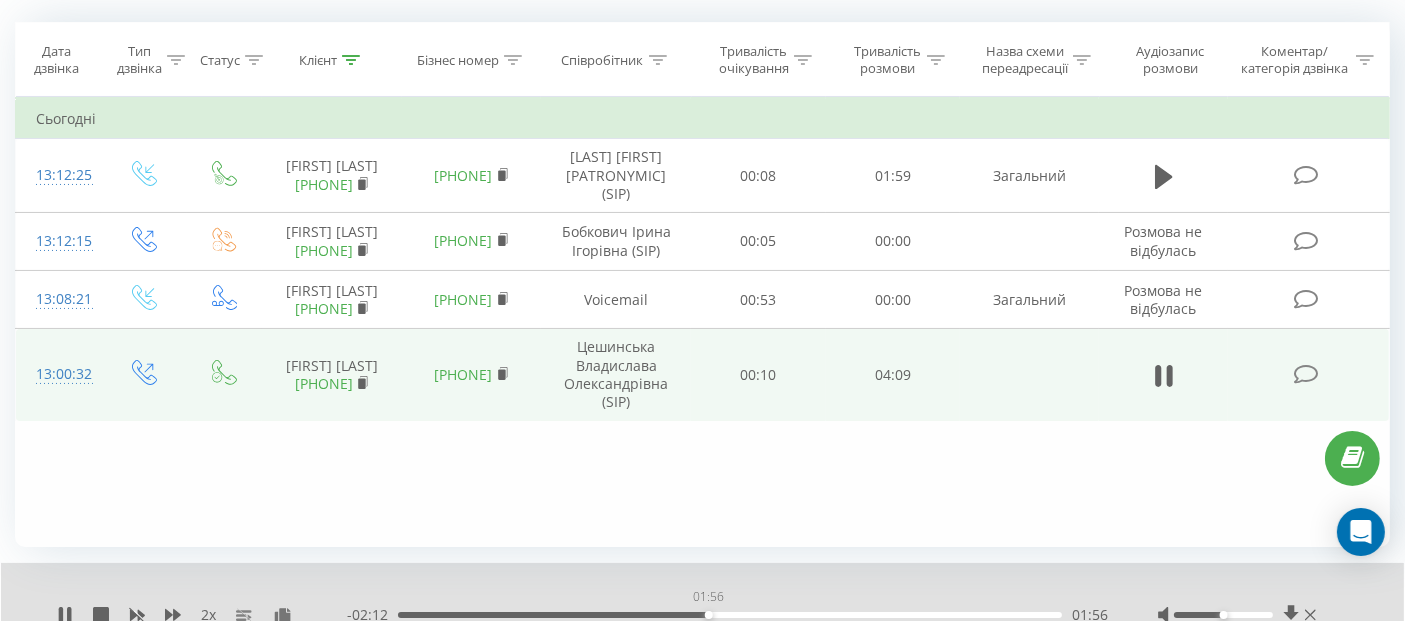 click on "01:56" at bounding box center [730, 615] 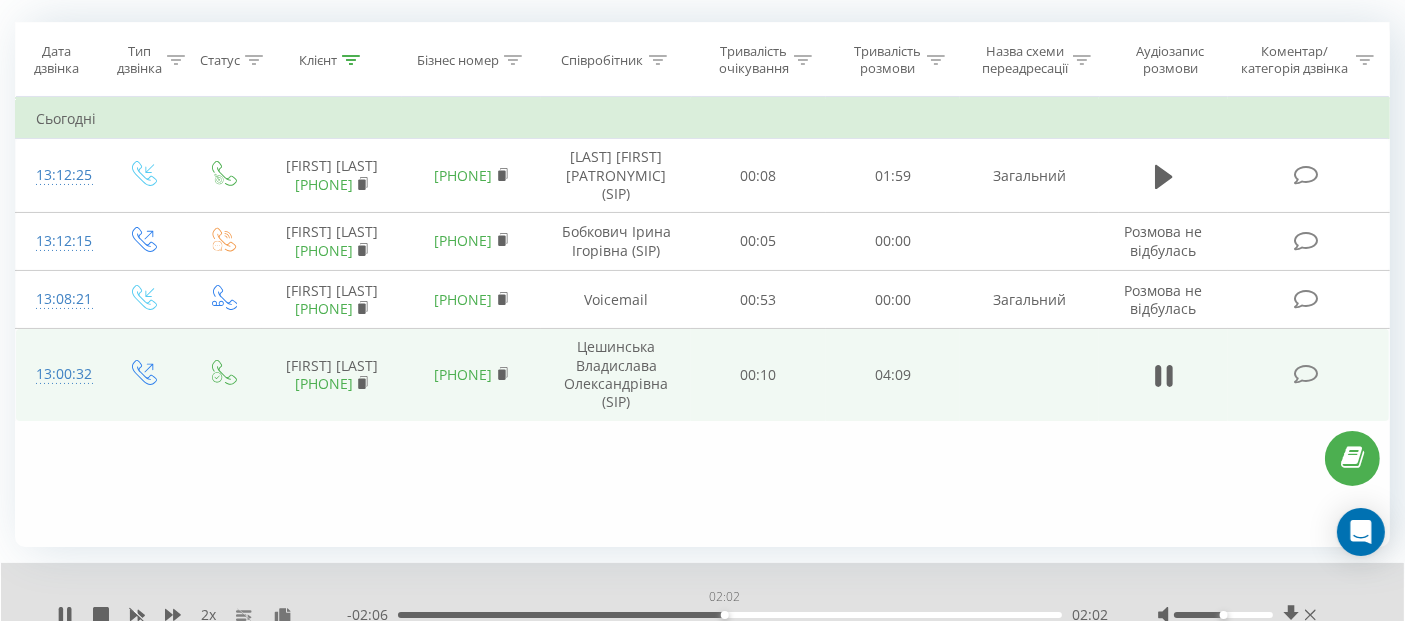 drag, startPoint x: 714, startPoint y: 612, endPoint x: 724, endPoint y: 610, distance: 10.198039 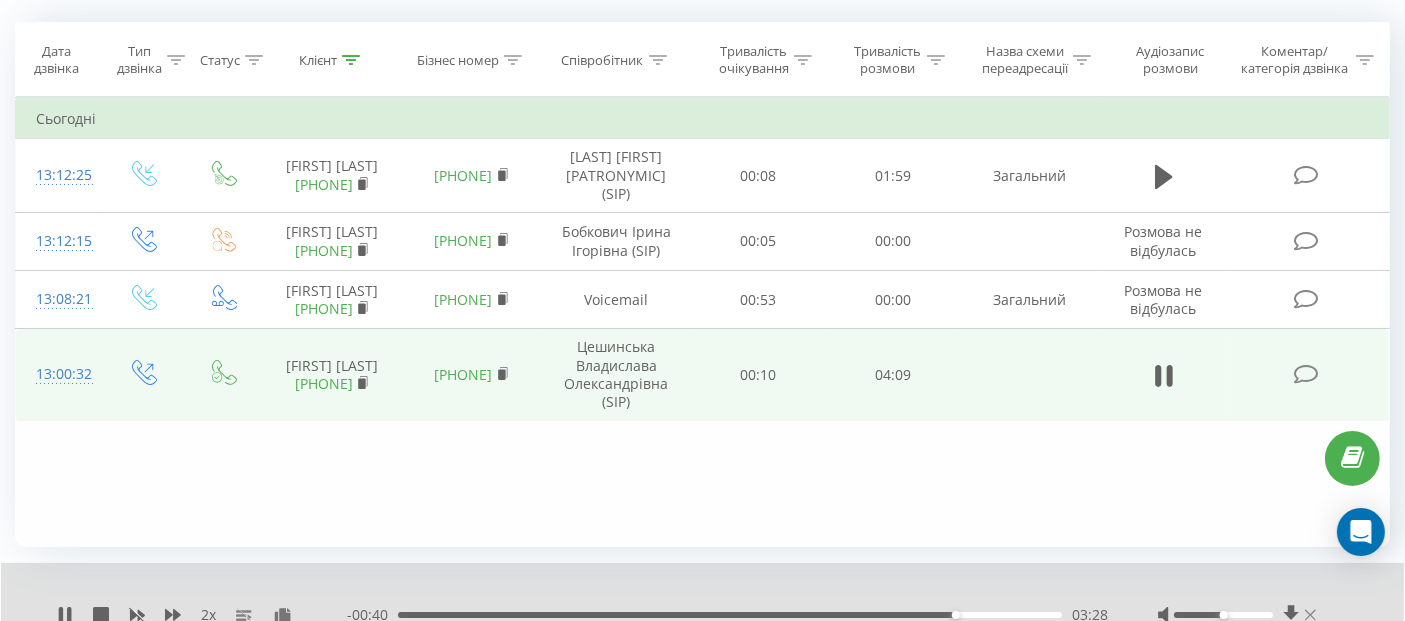 click 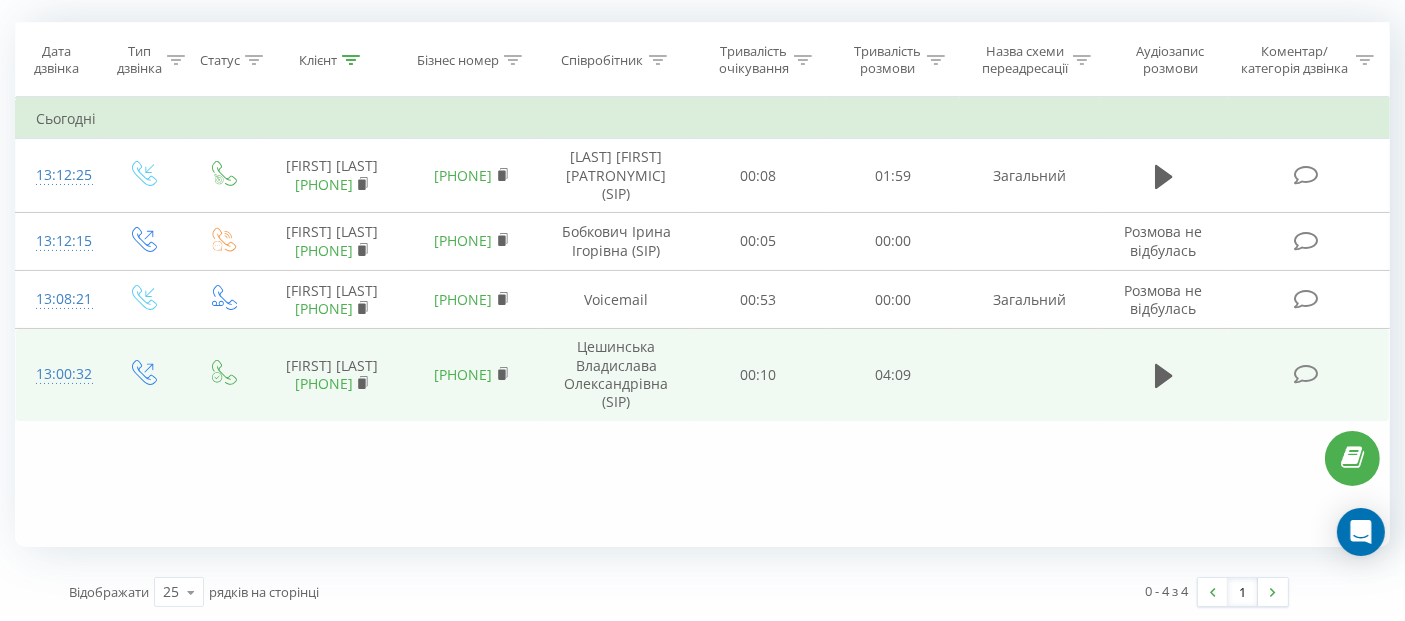 scroll, scrollTop: 0, scrollLeft: 0, axis: both 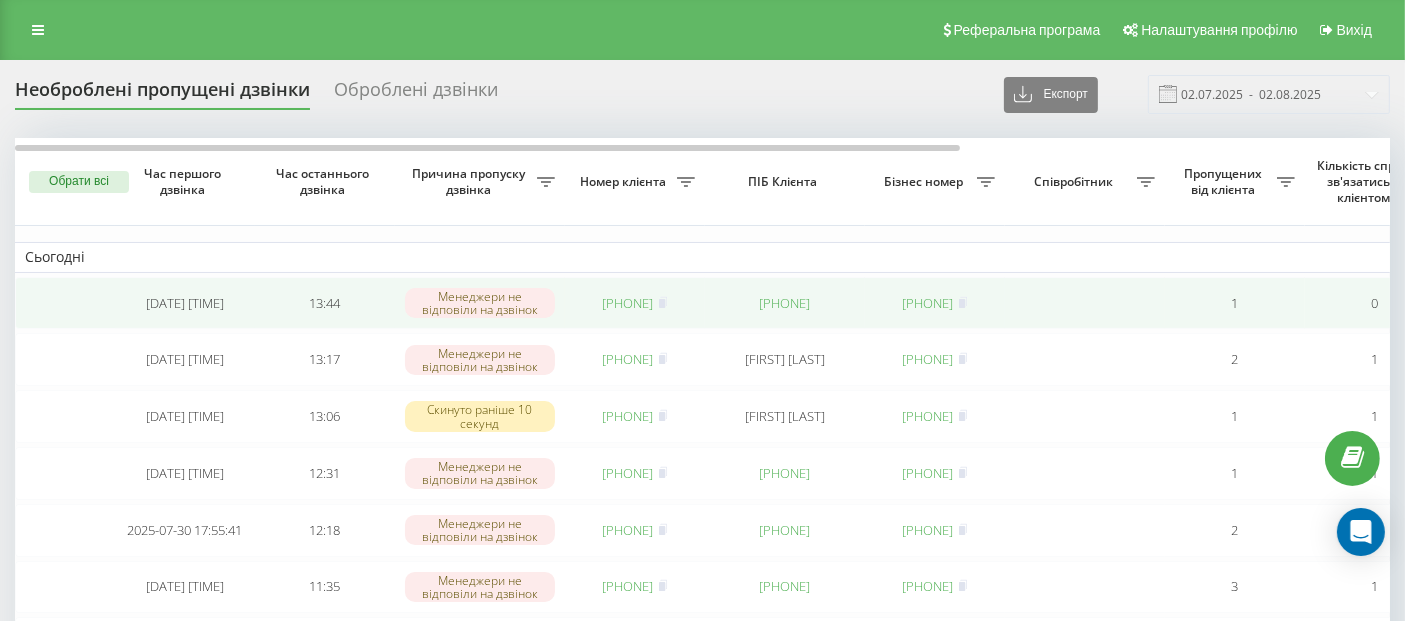 click on "380506189045" at bounding box center [628, 303] 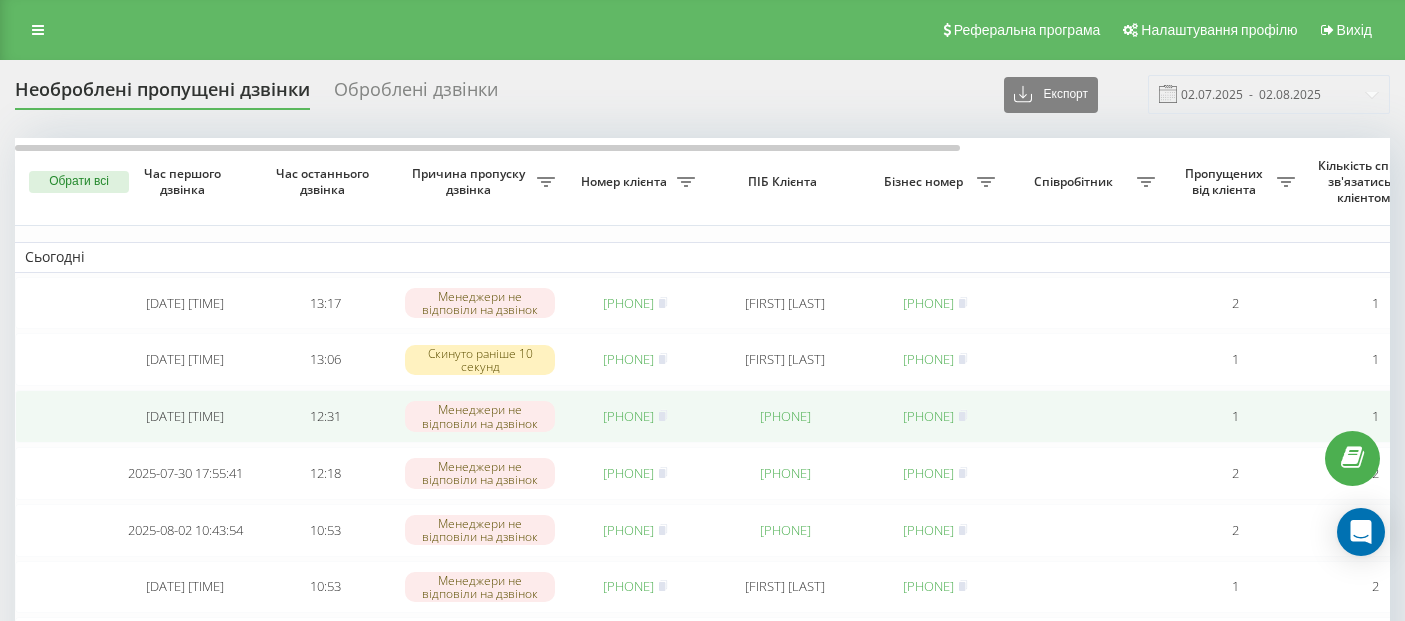 scroll, scrollTop: 0, scrollLeft: 0, axis: both 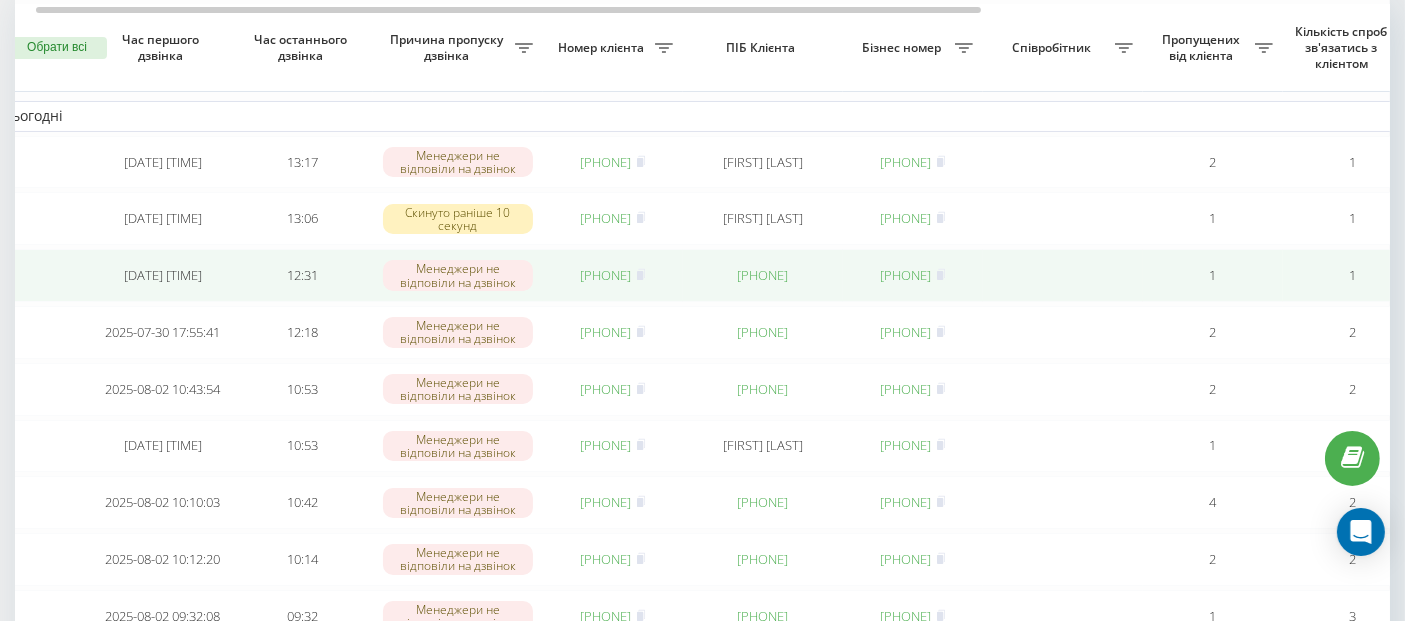 click on "[PHONE]" at bounding box center (606, 275) 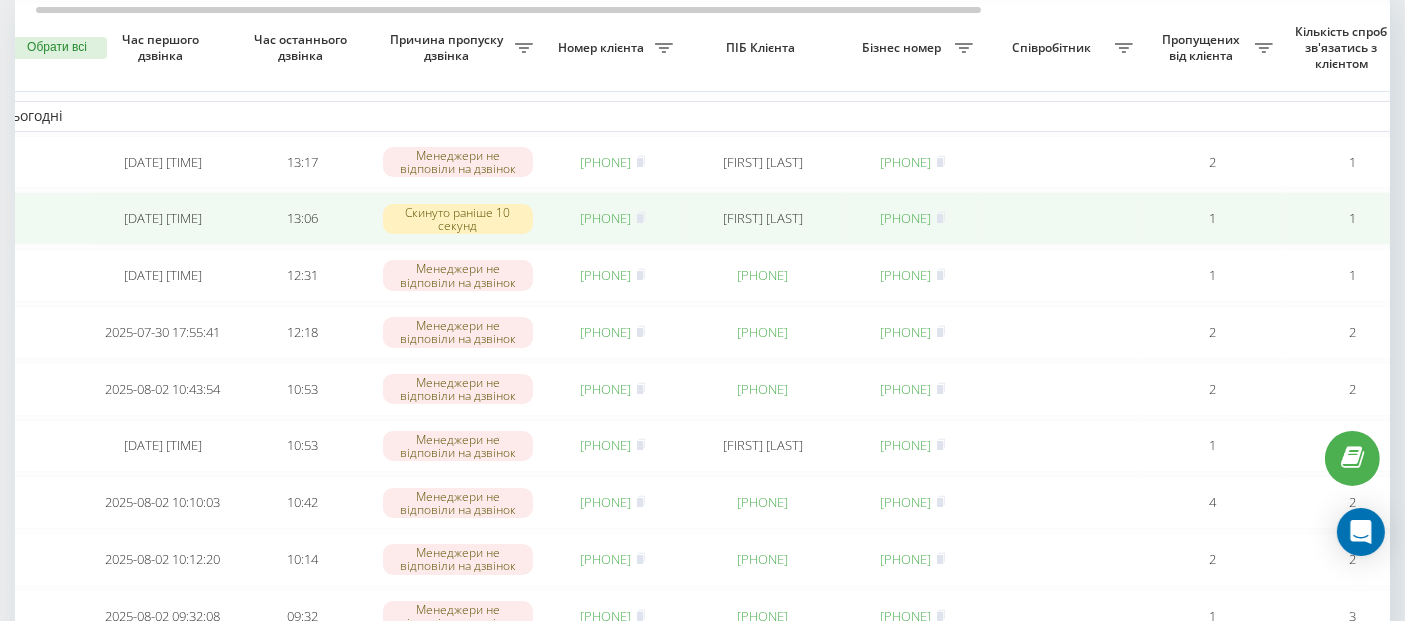click on "[PHONE]" at bounding box center (606, 218) 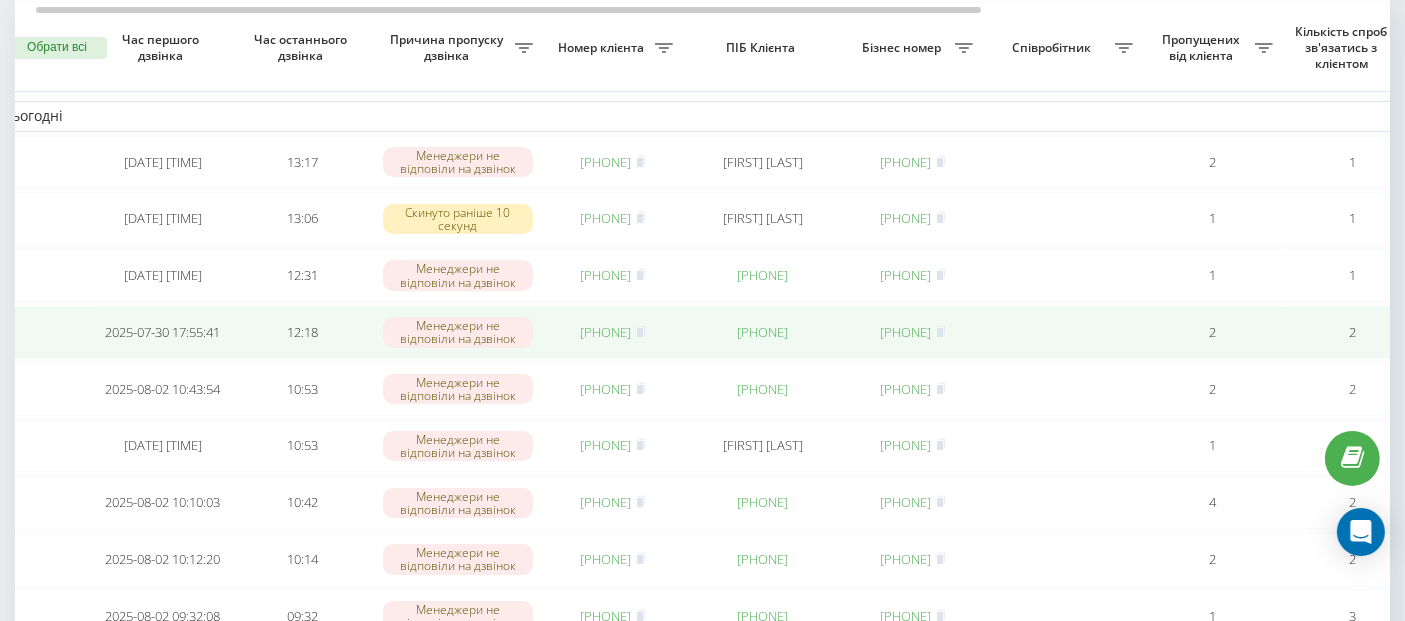 scroll, scrollTop: 0, scrollLeft: 0, axis: both 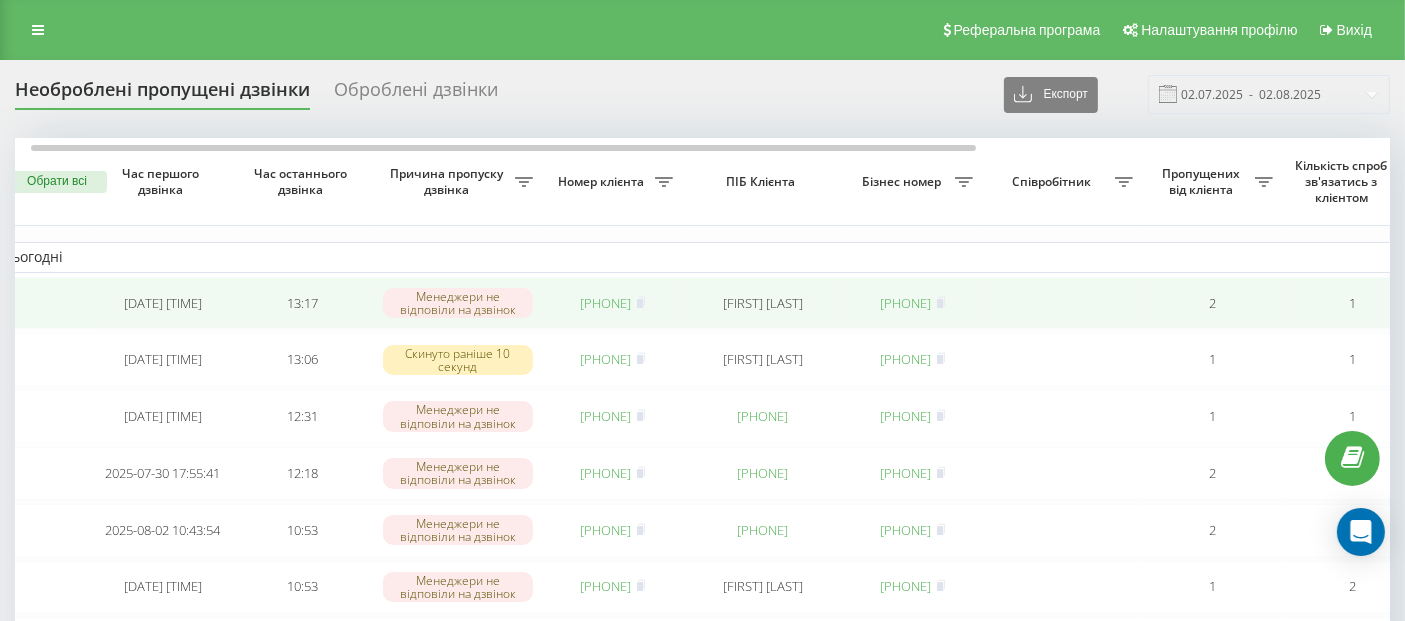 click on "[PHONE]" at bounding box center (606, 303) 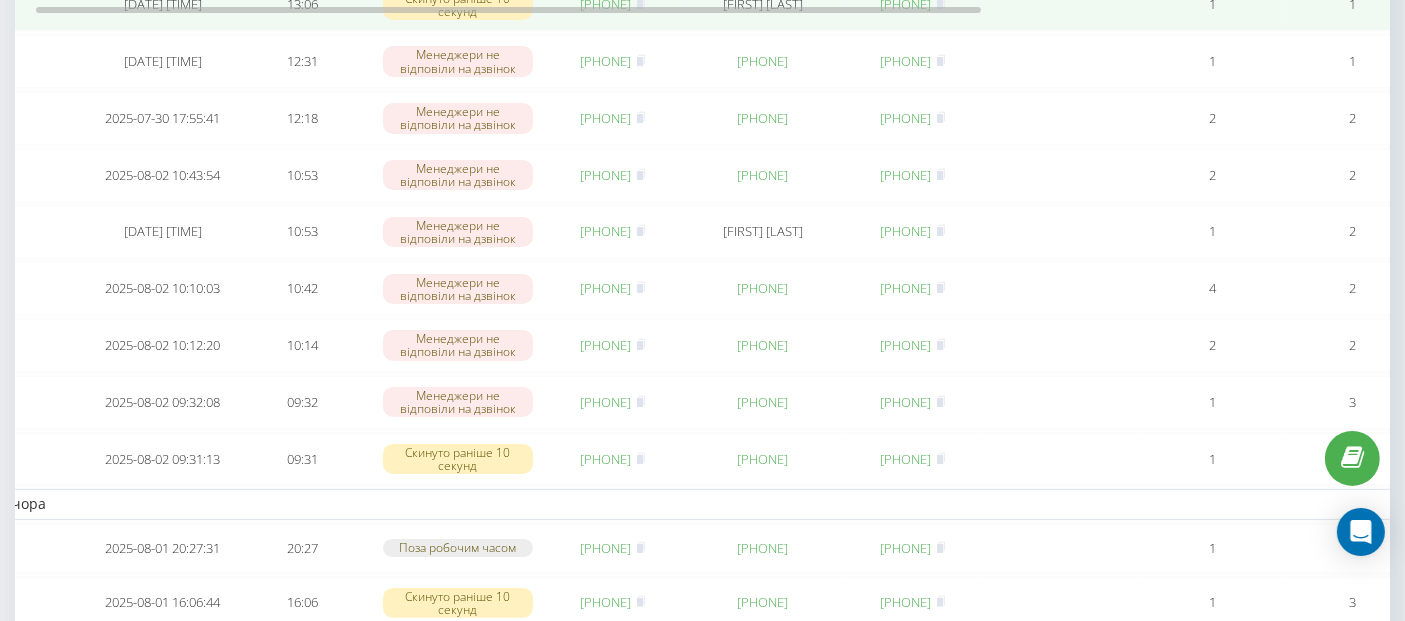 scroll, scrollTop: 0, scrollLeft: 0, axis: both 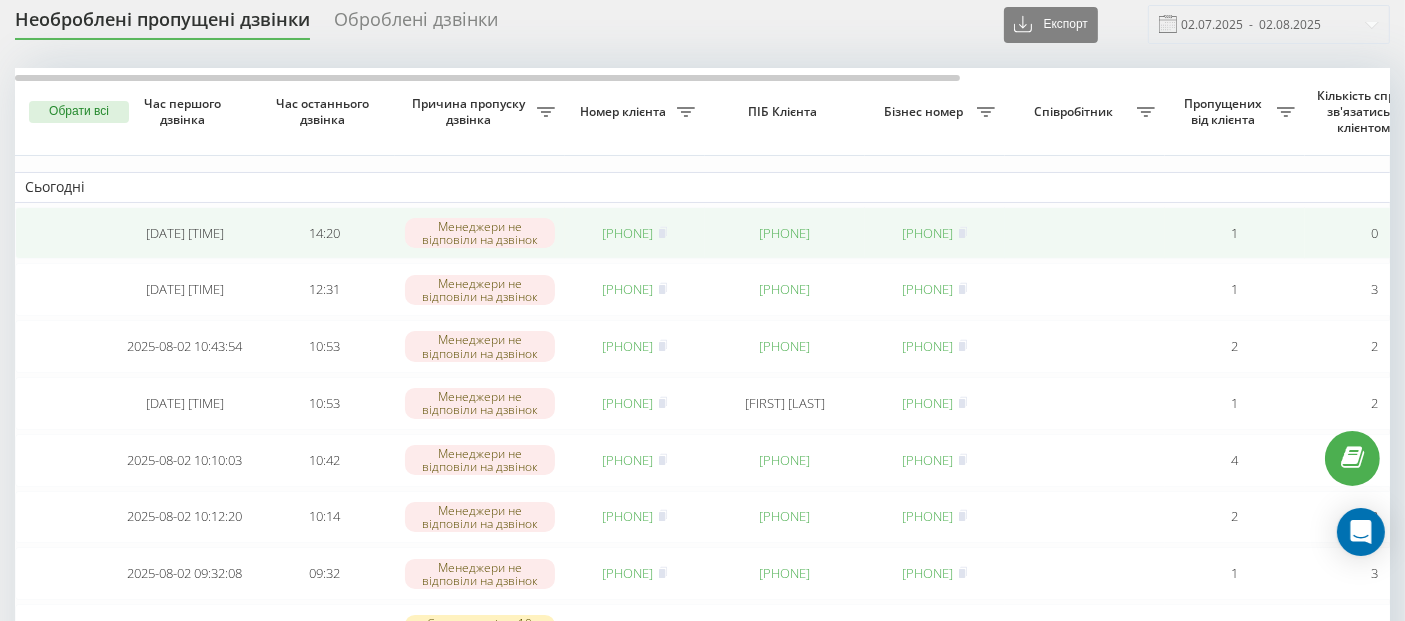 click on "[PHONE]" at bounding box center (628, 233) 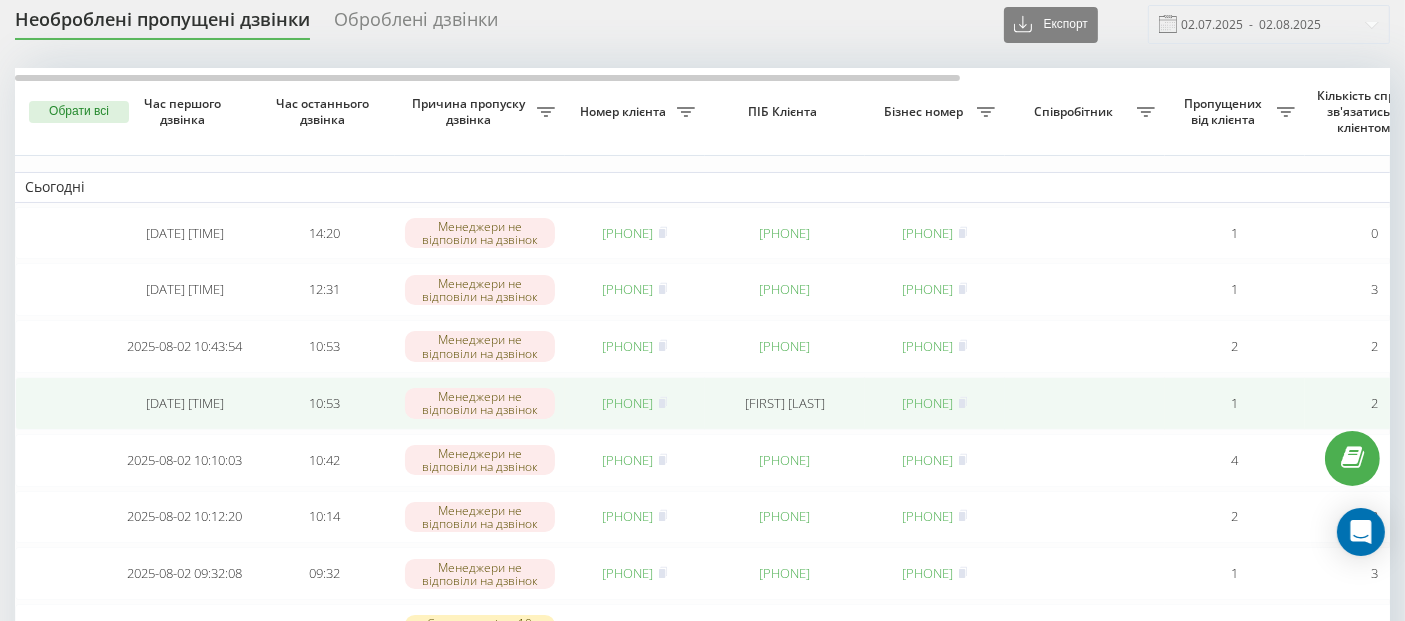 scroll, scrollTop: 0, scrollLeft: 0, axis: both 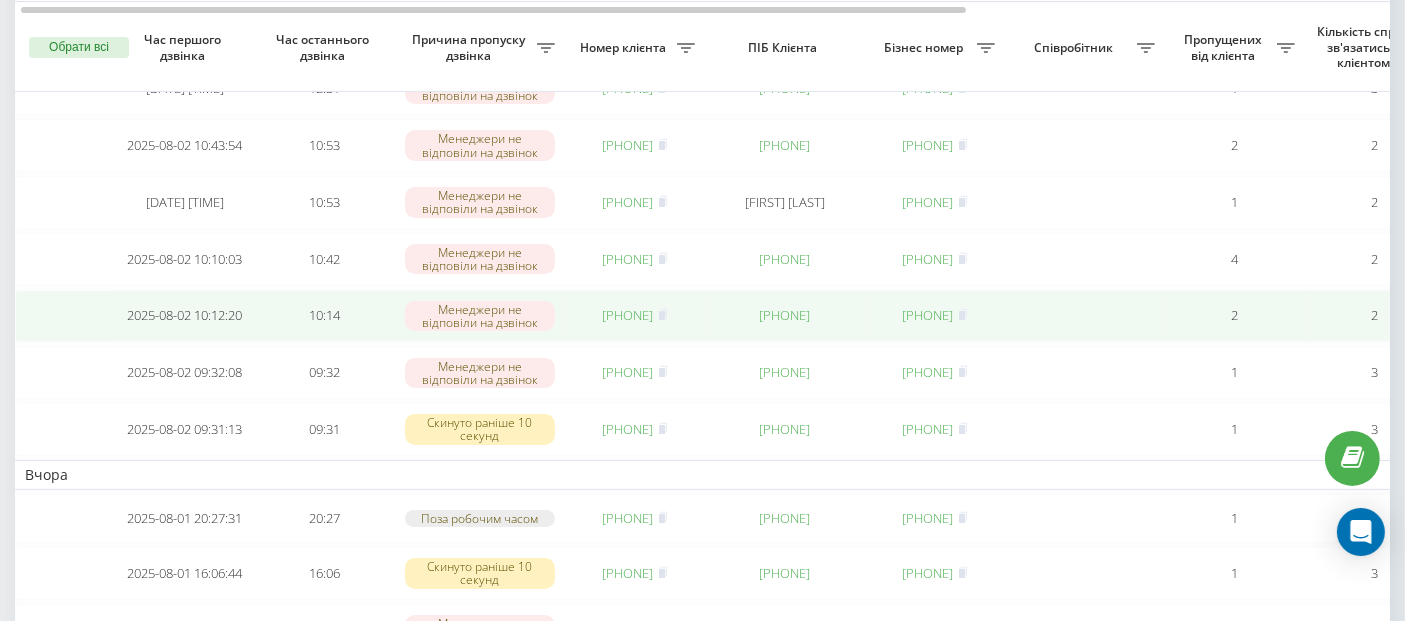 click on "[PHONE]" at bounding box center [628, 315] 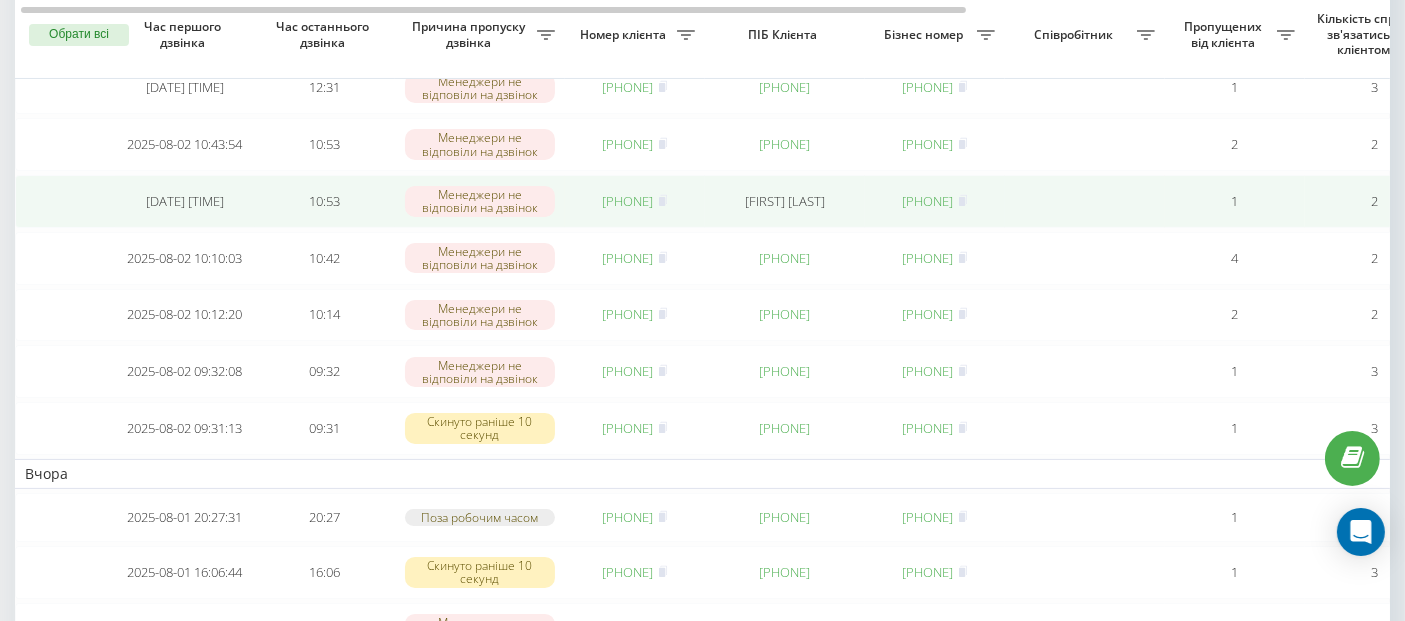 scroll, scrollTop: 275, scrollLeft: 0, axis: vertical 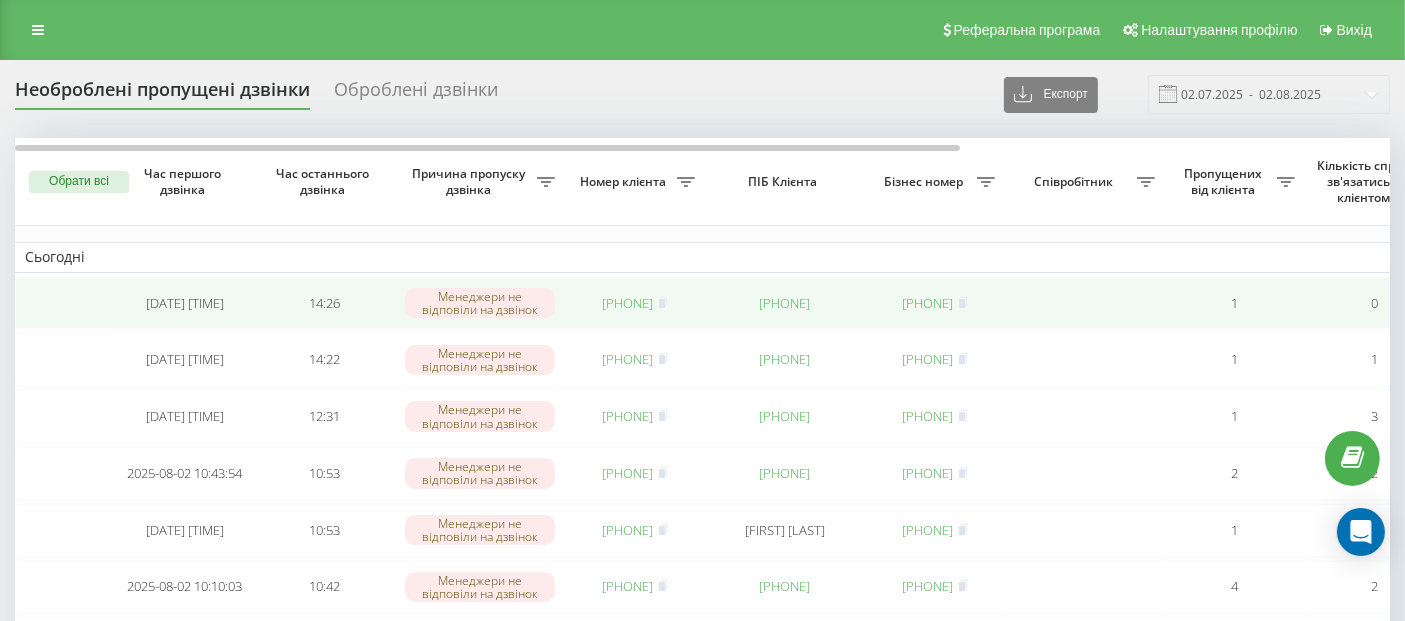 click on "380952073011" at bounding box center [628, 303] 